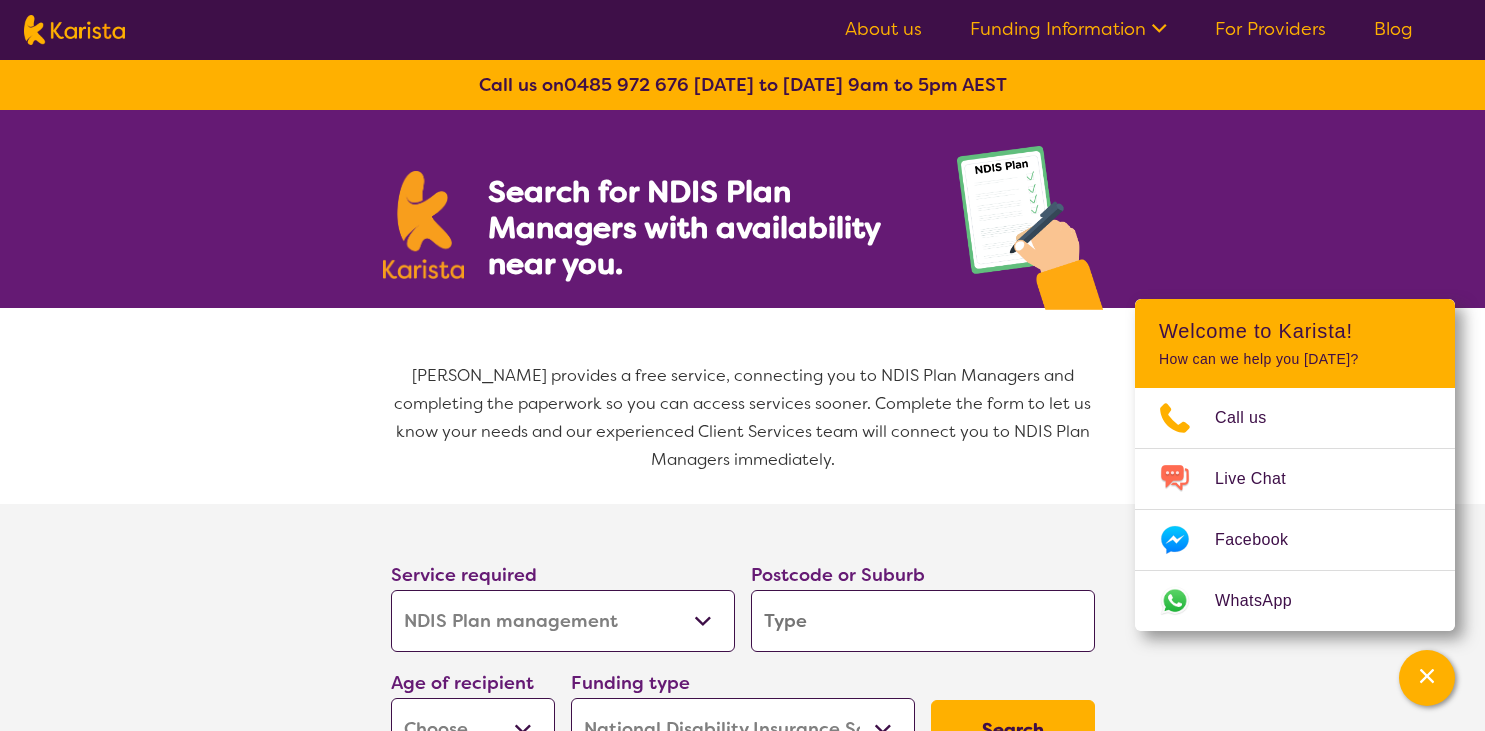select on "NDIS Plan management" 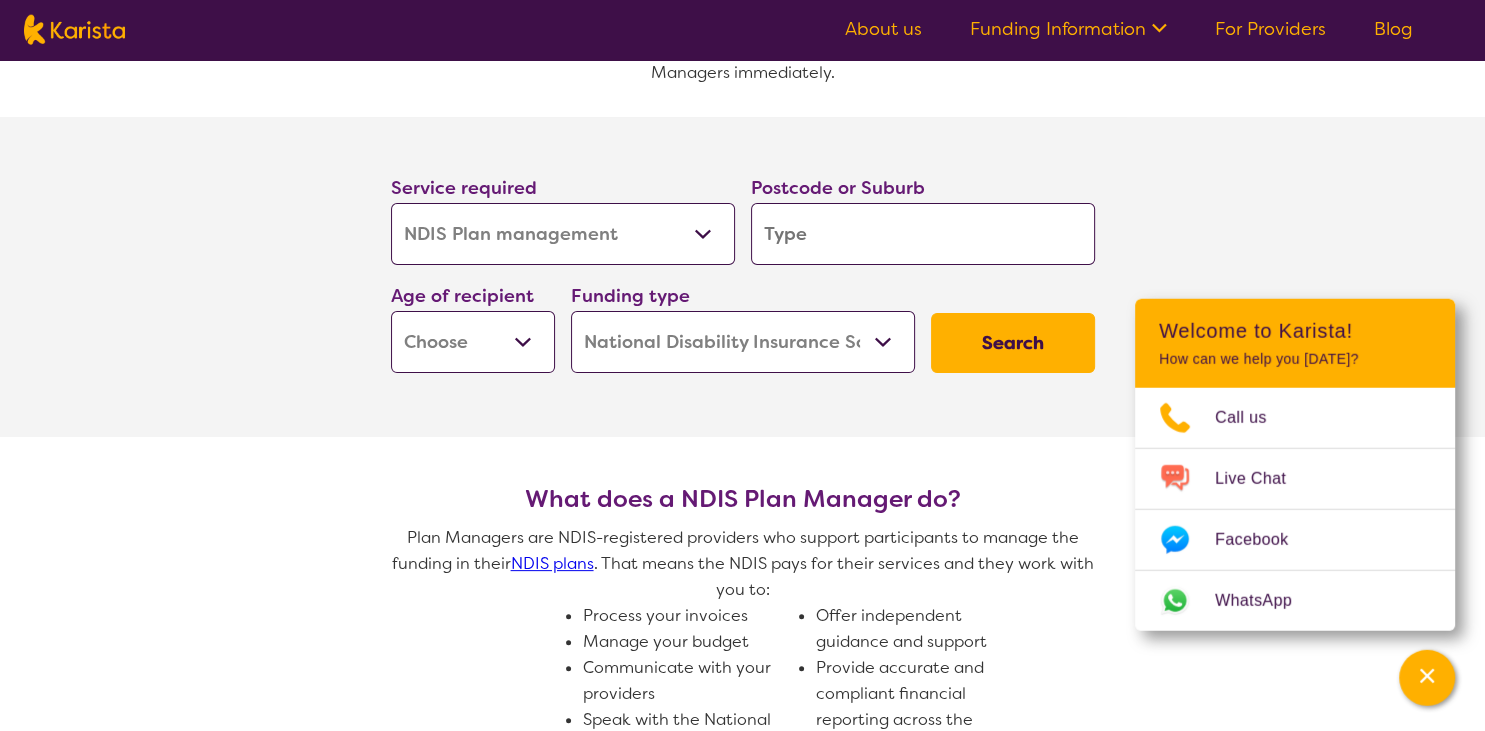 scroll, scrollTop: 387, scrollLeft: 0, axis: vertical 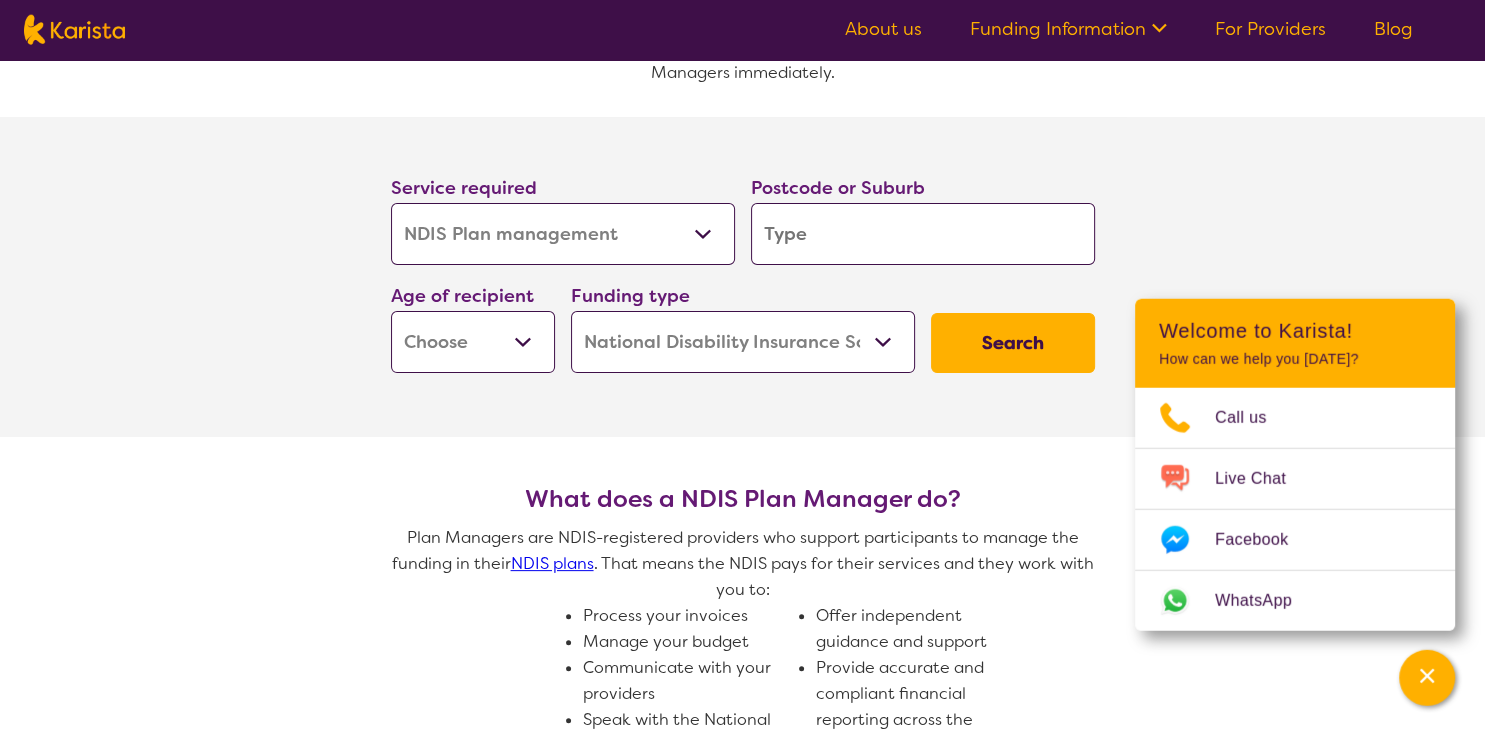 click on "Allied Health Assistant Assessment ([MEDICAL_DATA] or [MEDICAL_DATA]) Behaviour support Counselling Dietitian Domestic and home help Employment Support Exercise physiology Home Care Package Provider Key Worker NDIS Plan management NDIS Support Coordination Nursing services [MEDICAL_DATA] Personal care Physiotherapy [MEDICAL_DATA] Psychology Psychosocial Recovery Coach Respite [MEDICAL_DATA] Support worker Supported accommodation" at bounding box center [563, 234] 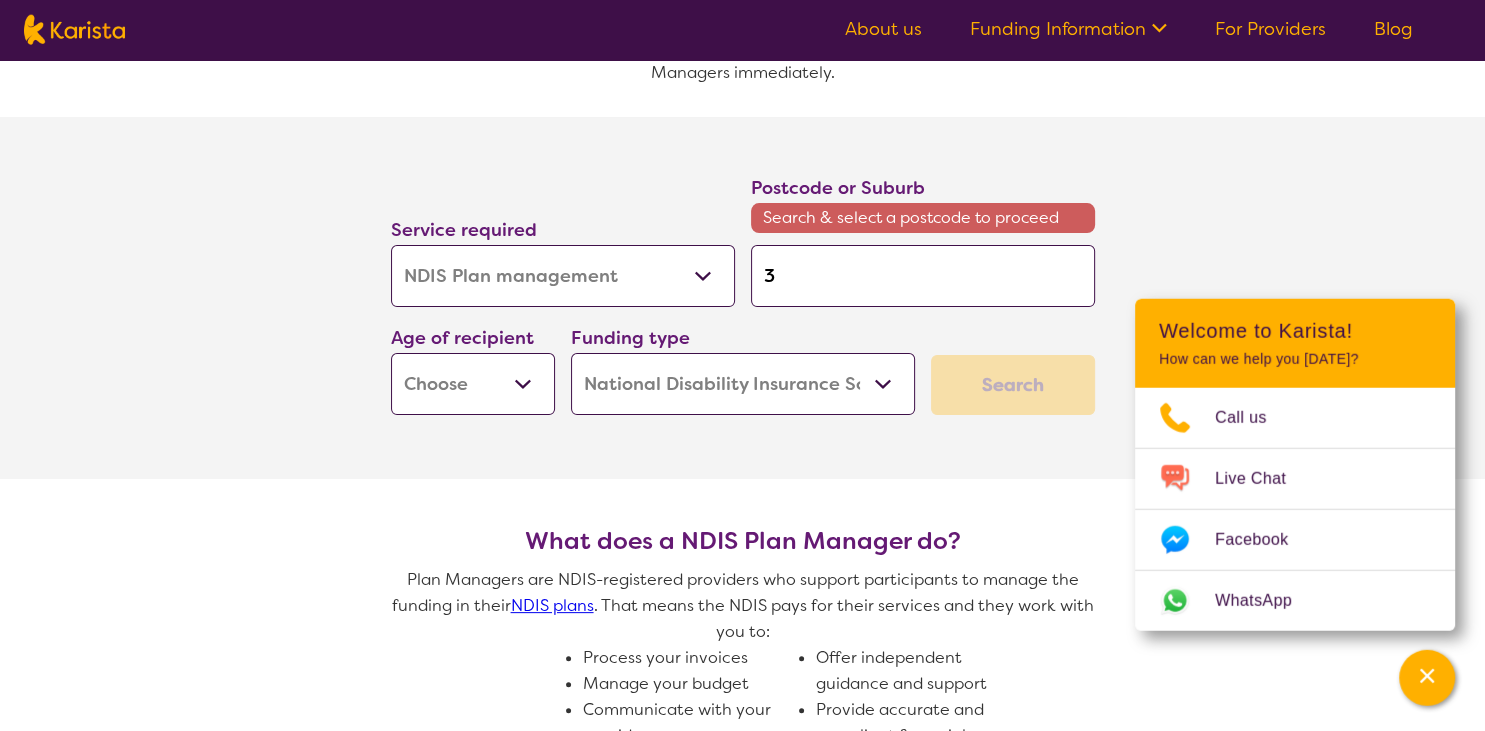 type on "31" 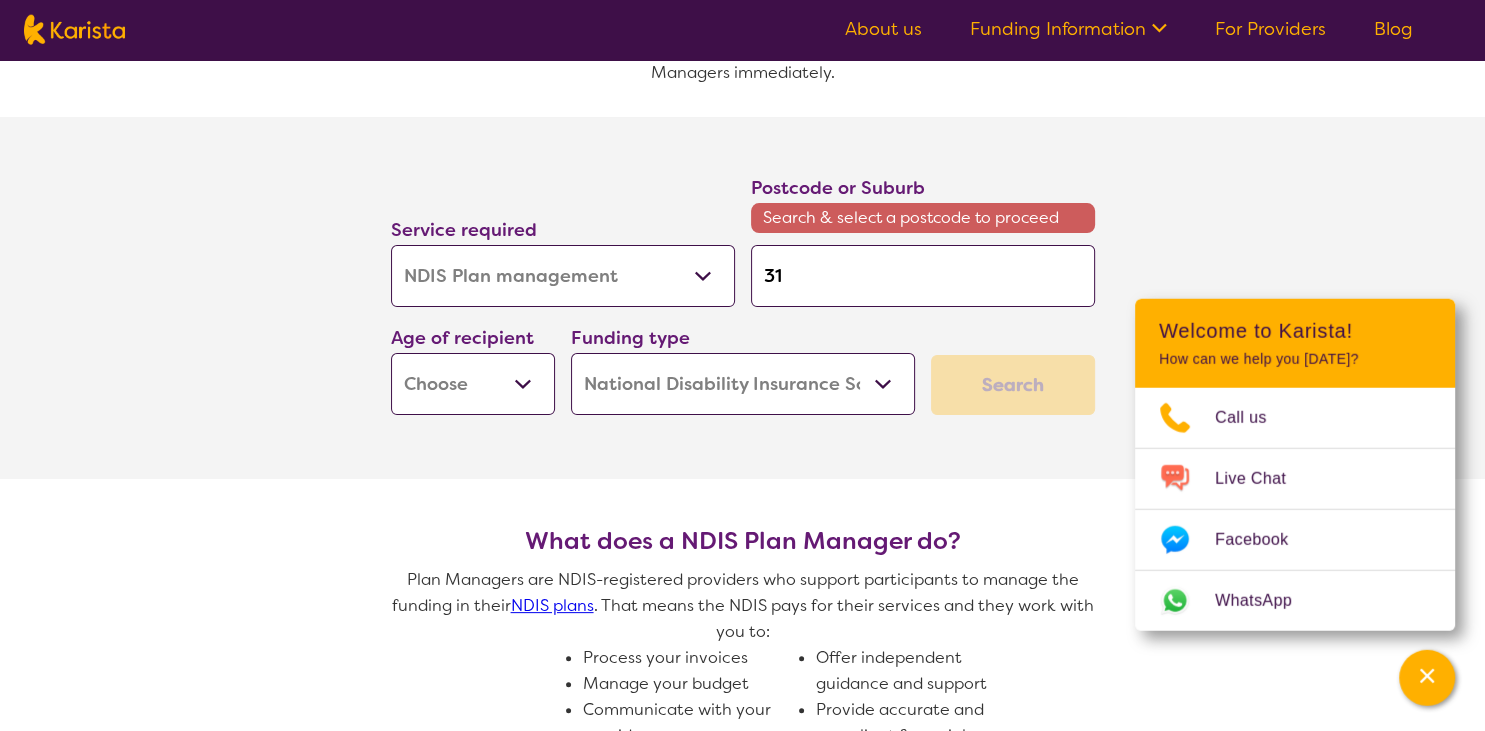 type on "317" 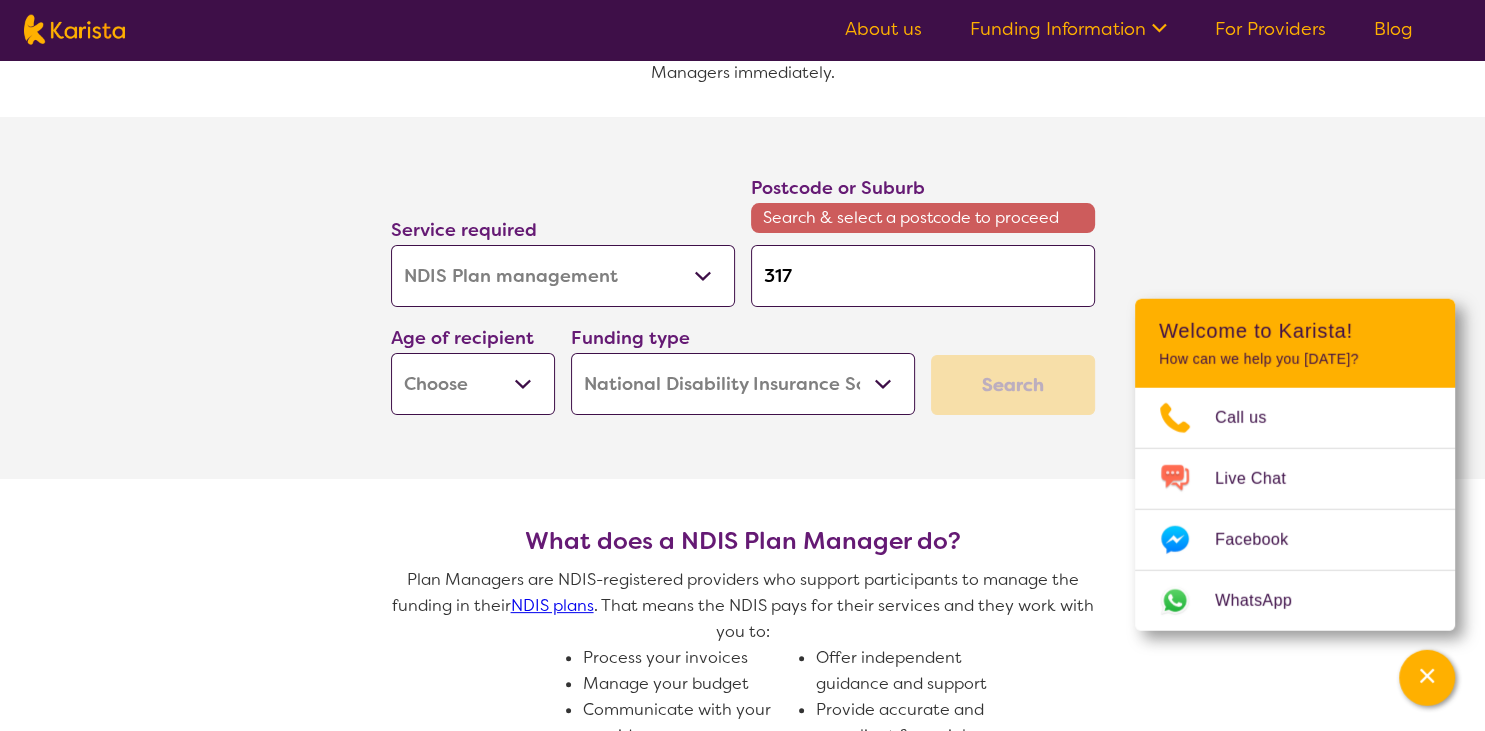 type on "3171" 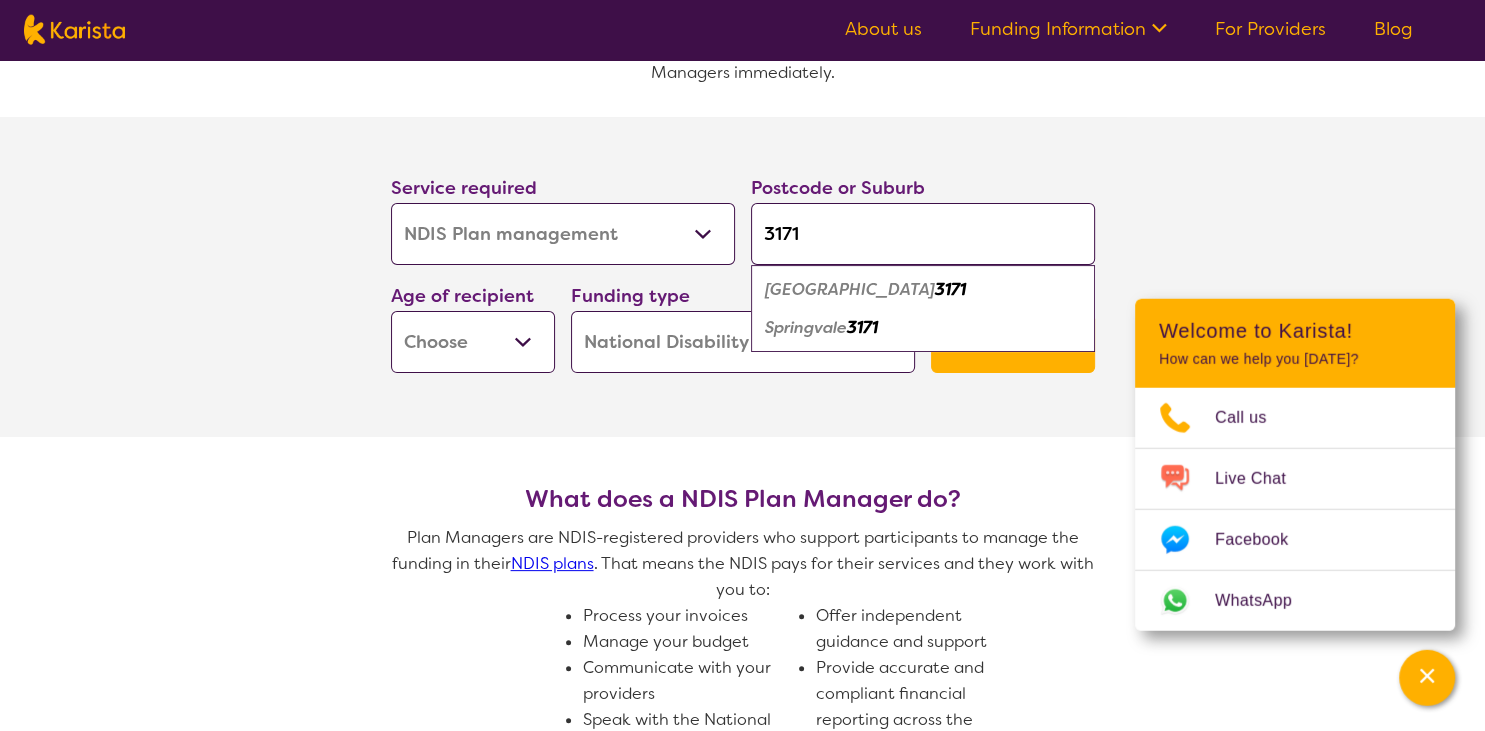 type on "3171" 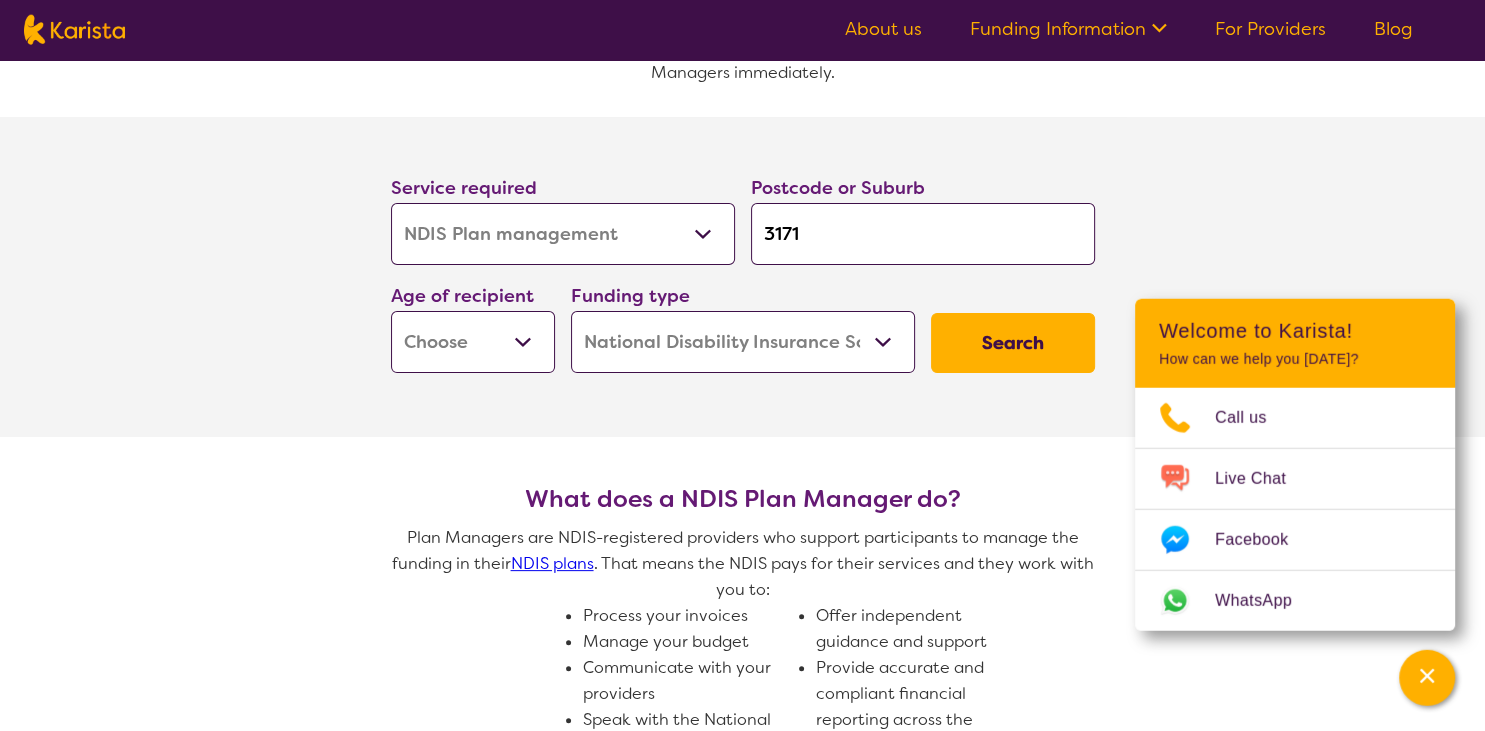 click on "Search" at bounding box center (1013, 343) 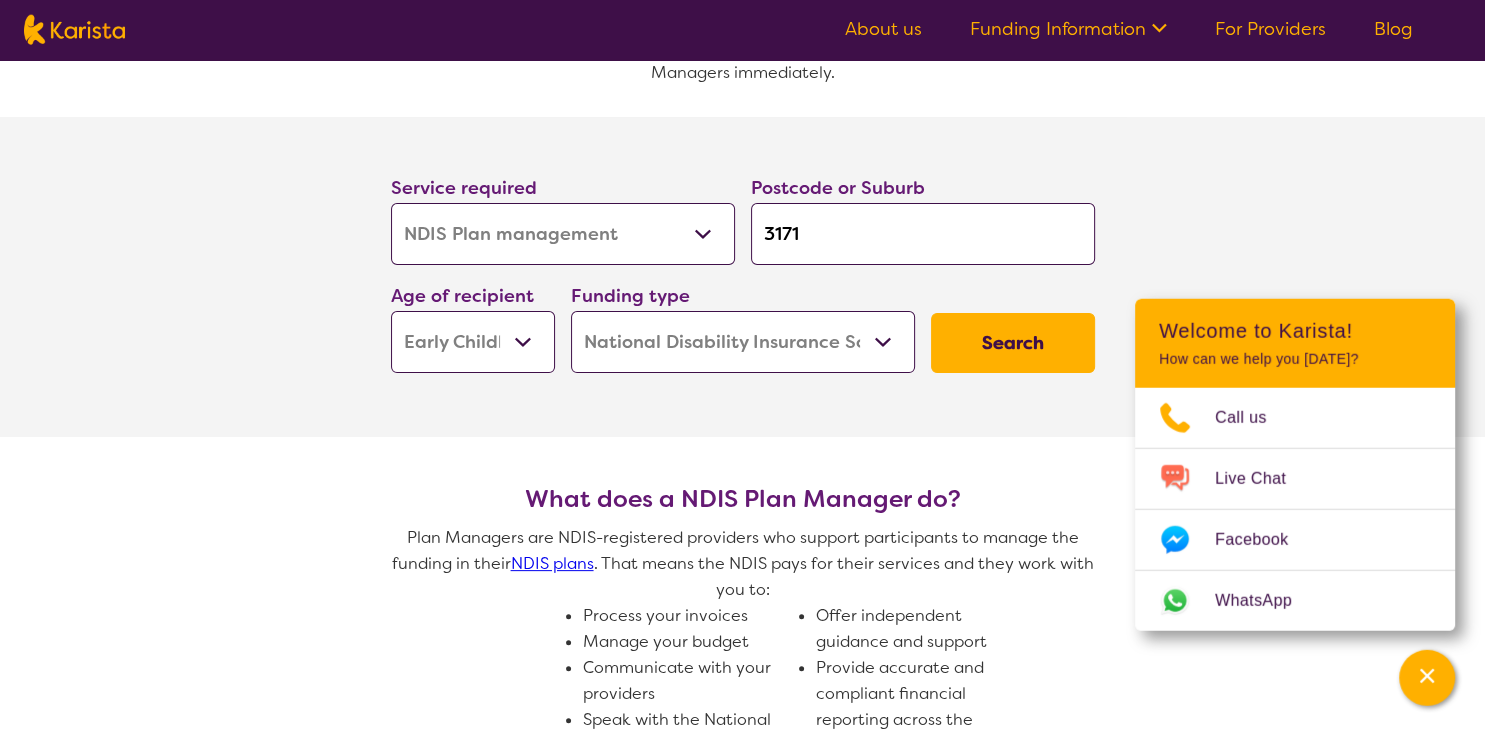 click on "Early Childhood - 0 to 9" at bounding box center (0, 0) 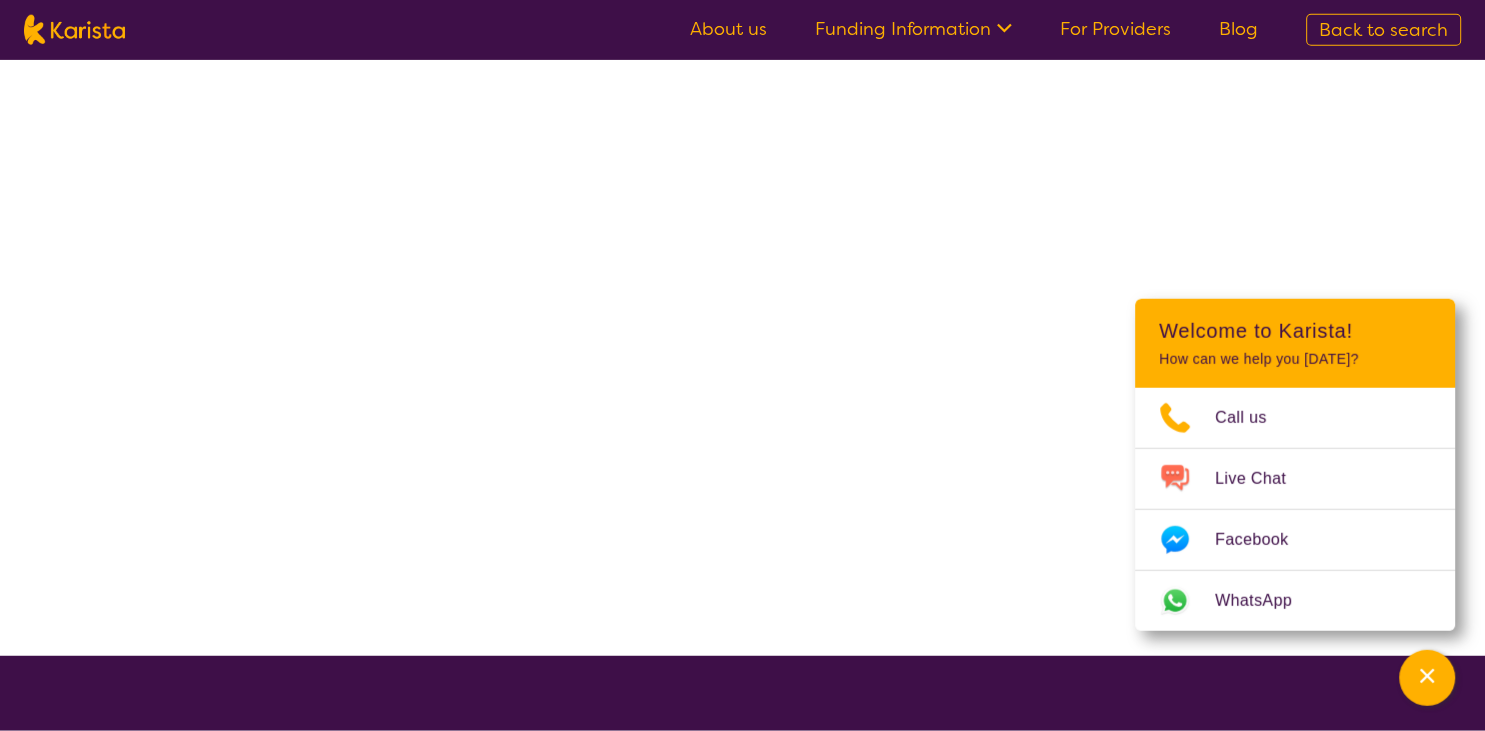 scroll, scrollTop: 0, scrollLeft: 0, axis: both 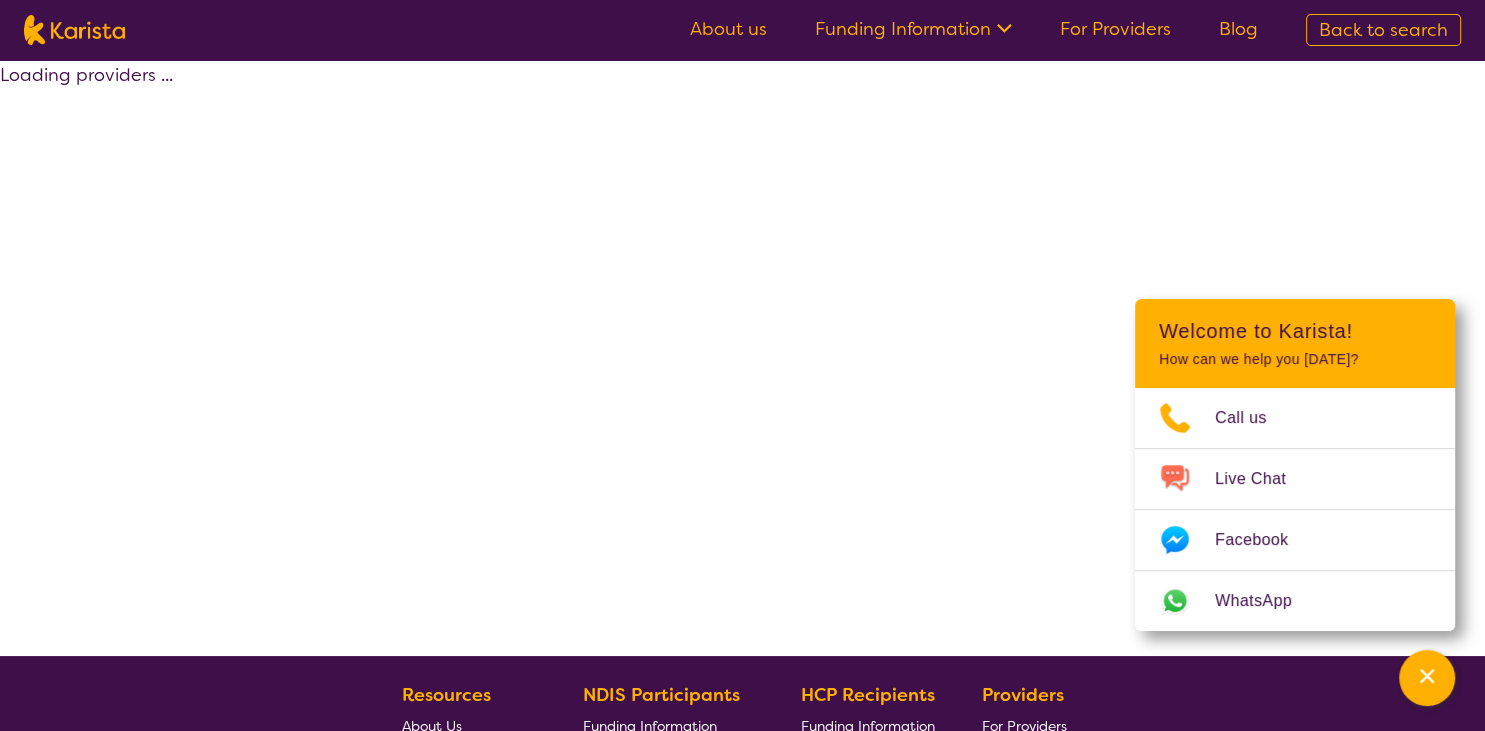 select on "by_score" 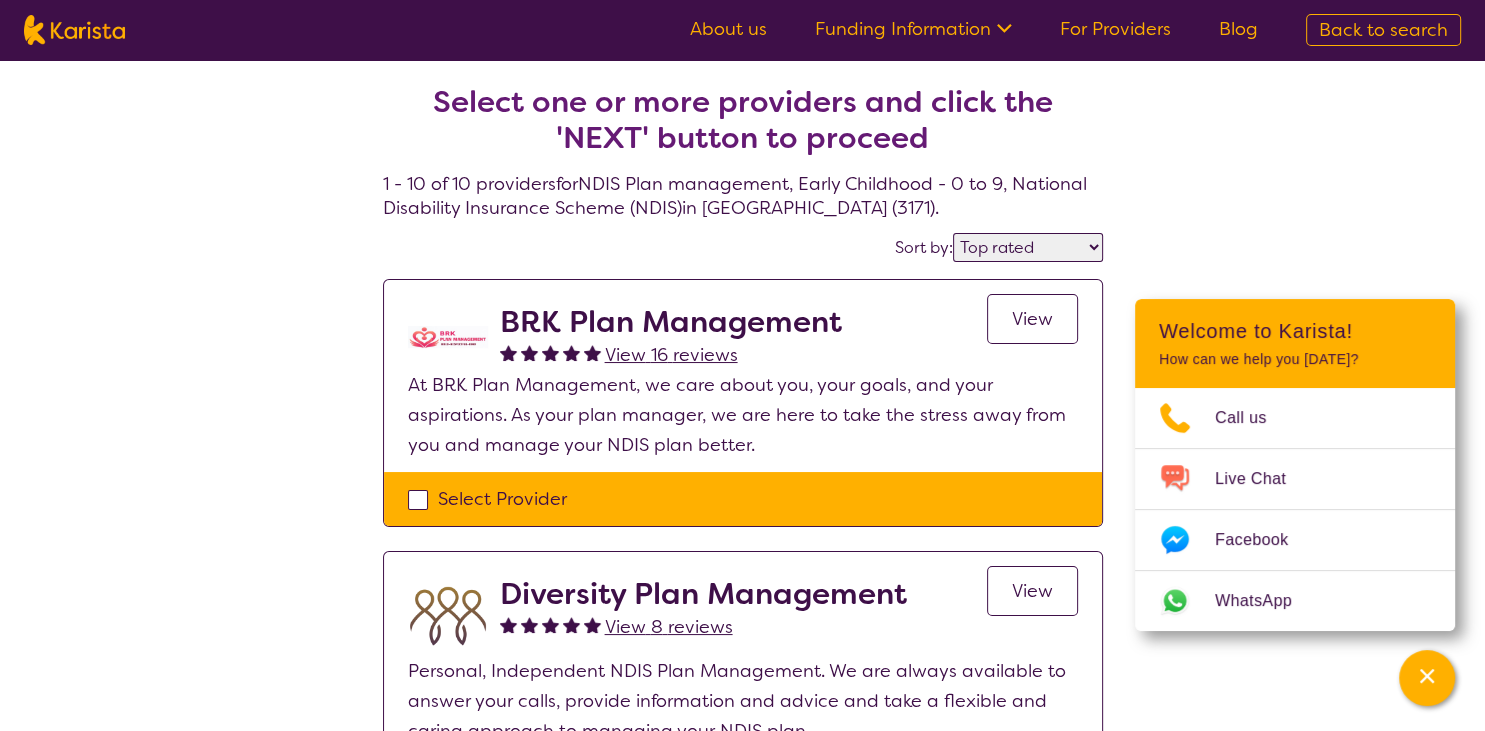 click on "Select one or more providers and click the 'NEXT' button to proceed 1 - 10 of 10 providers  for  NDIS Plan management , Early Childhood - 0 to 9 , National Disability Insurance Scheme (NDIS)  in  [GEOGRAPHIC_DATA] (3171) . Sort by:  Highly reviewed Top rated BRK Plan Management View   16   reviews View At BRK Plan Management, we care about you, your goals, and your aspirations. As your plan manager, we are here to take the stress away from you and manage your NDIS plan better. Select Provider Diversity Plan Management View   8   reviews View Personal, Independent NDIS Plan Management. We are always available to answer your calls, provide information and advice and take a flexible and caring approach to managing your NDIS plan. Select Provider Active Plan Management View   148   reviews View We are an experienced NDIS Plan Manager providing 24 hour payment turnaround on all invoices.  Offering personalised, flexible and responsive supports, giving you choice & control over your NDIS Plan. Select Provider View   149" at bounding box center [742, 1596] 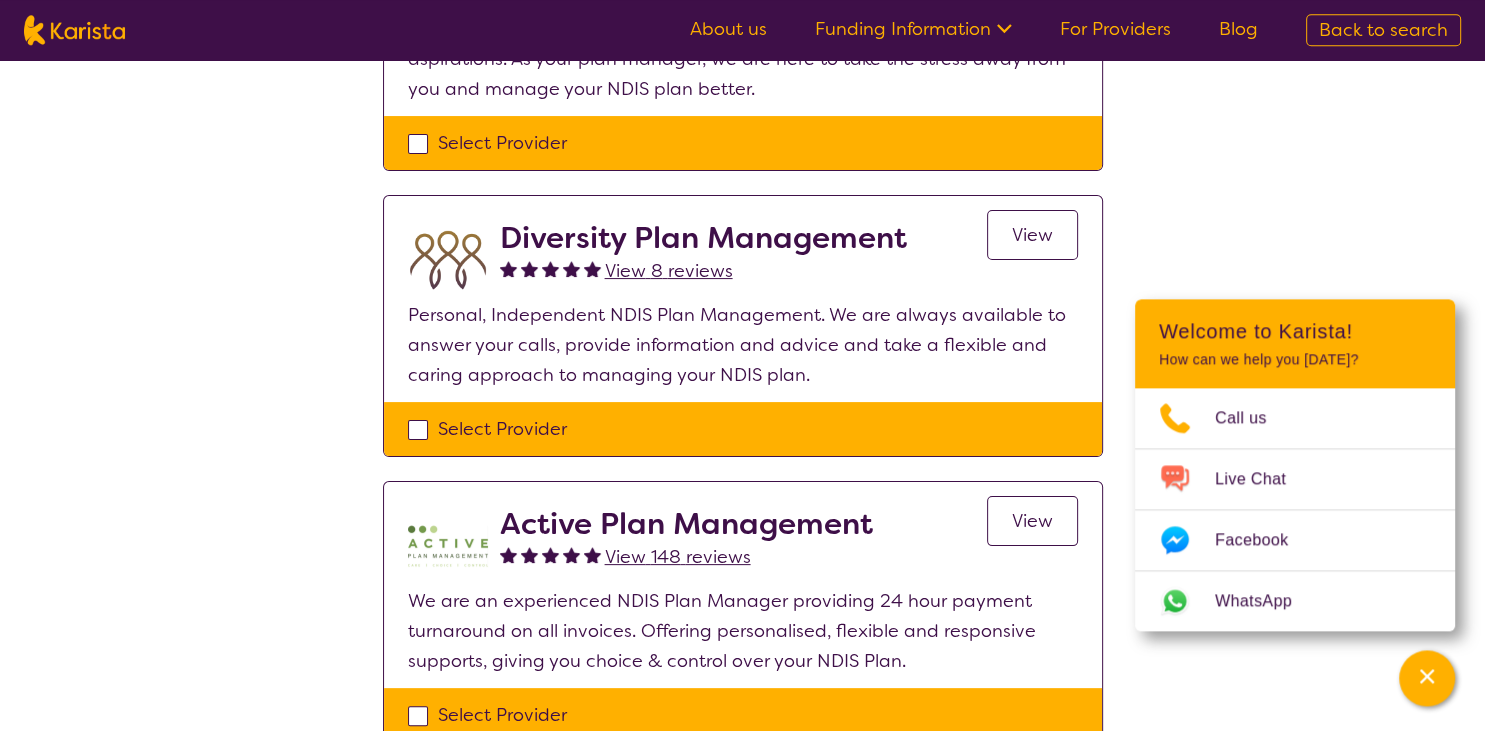 scroll, scrollTop: 448, scrollLeft: 0, axis: vertical 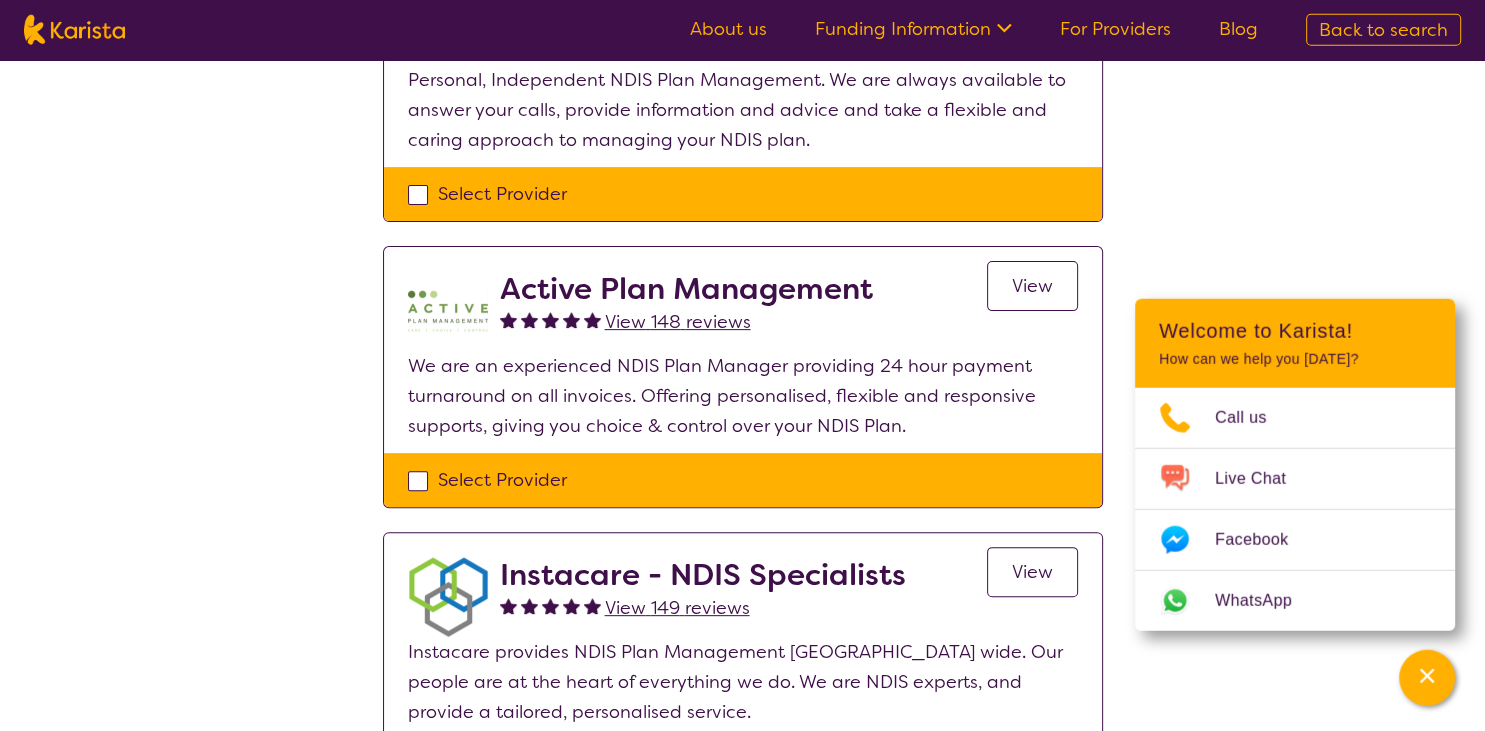 click on "View" at bounding box center [1032, 572] 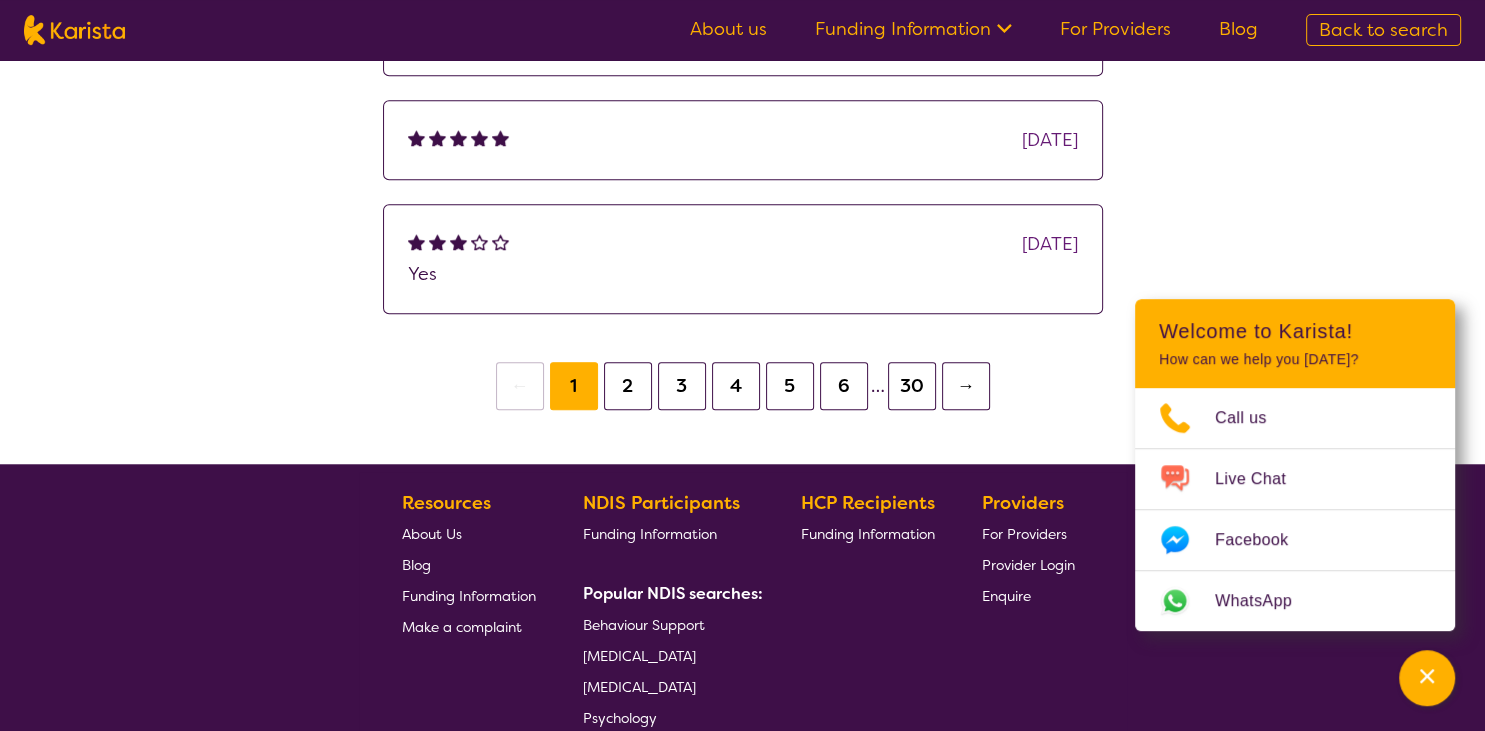 scroll, scrollTop: 1644, scrollLeft: 0, axis: vertical 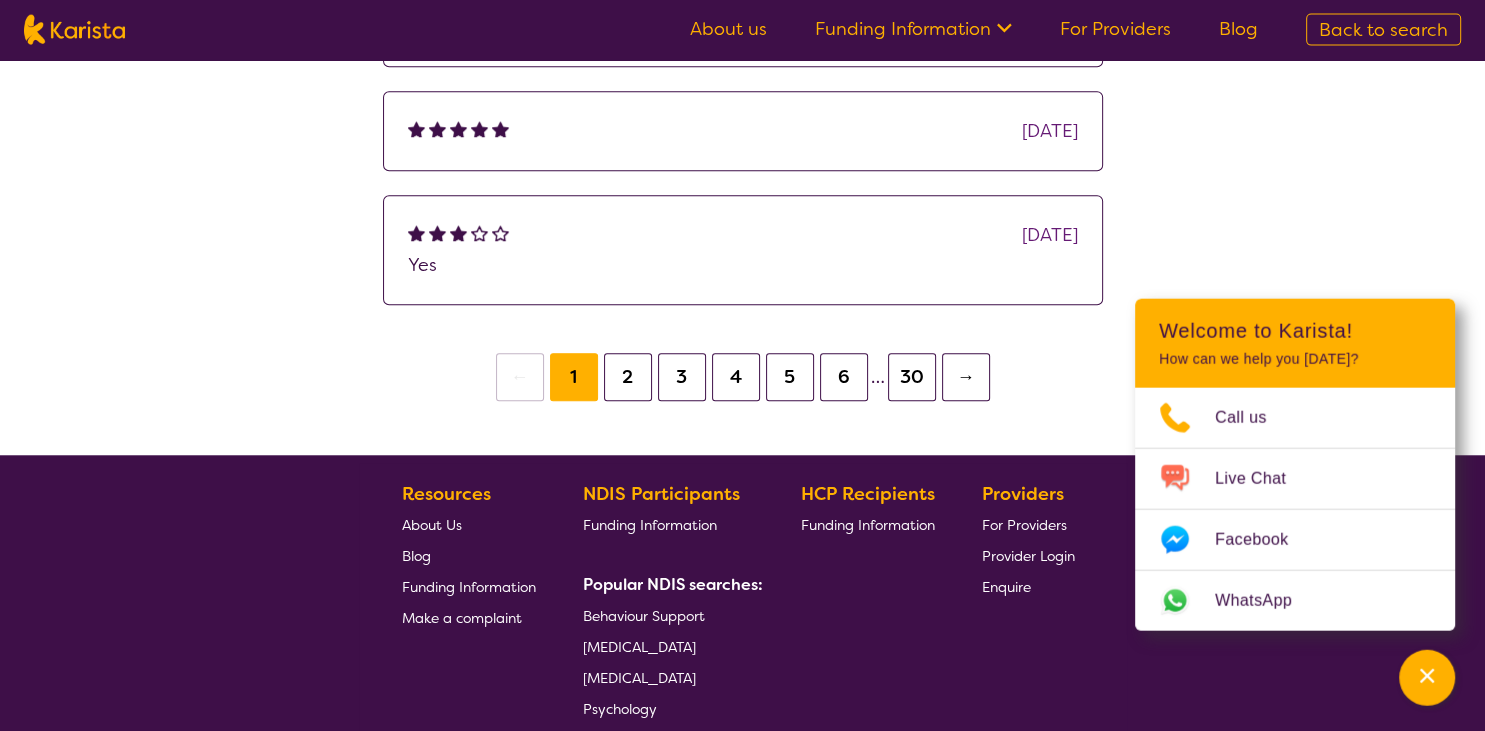 click on "6" at bounding box center (844, 378) 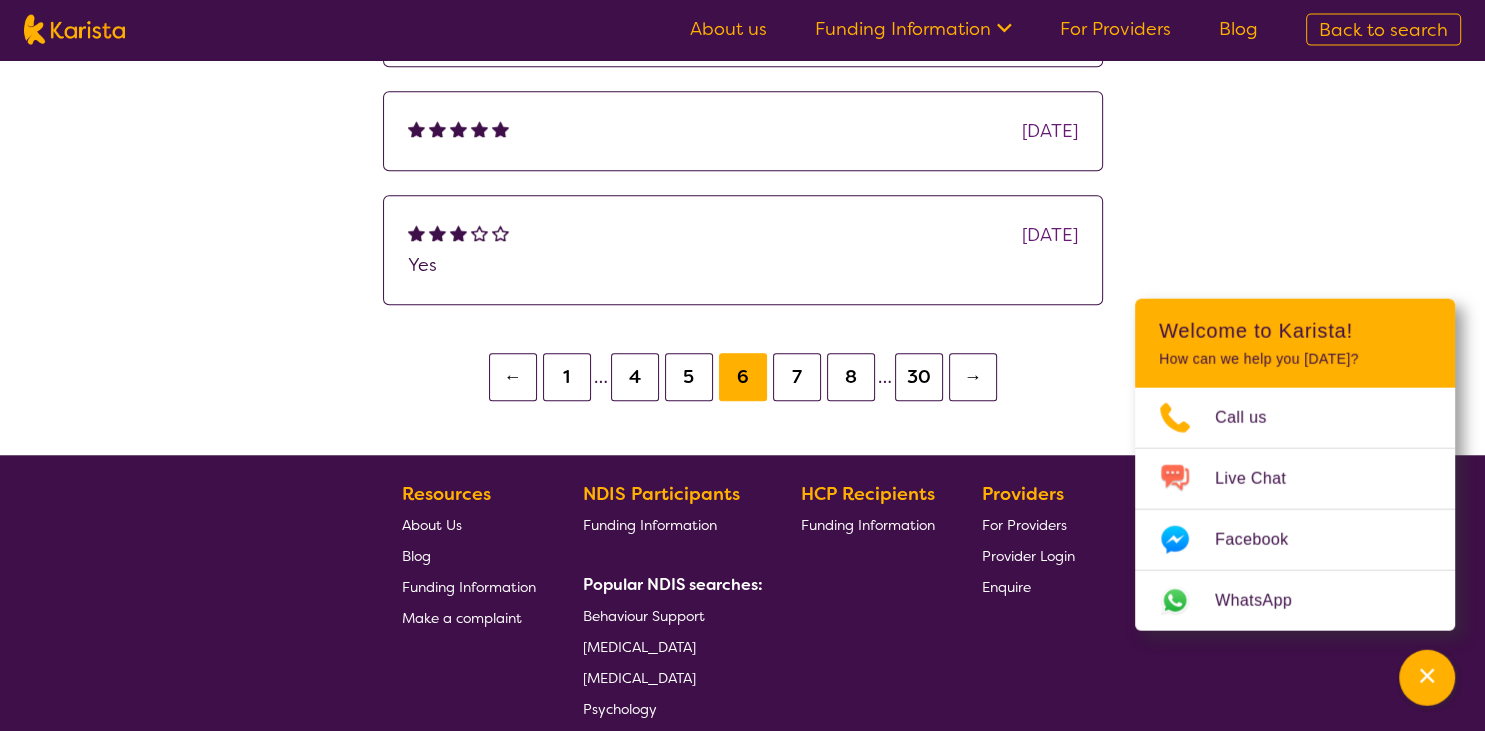 scroll, scrollTop: 1082, scrollLeft: 0, axis: vertical 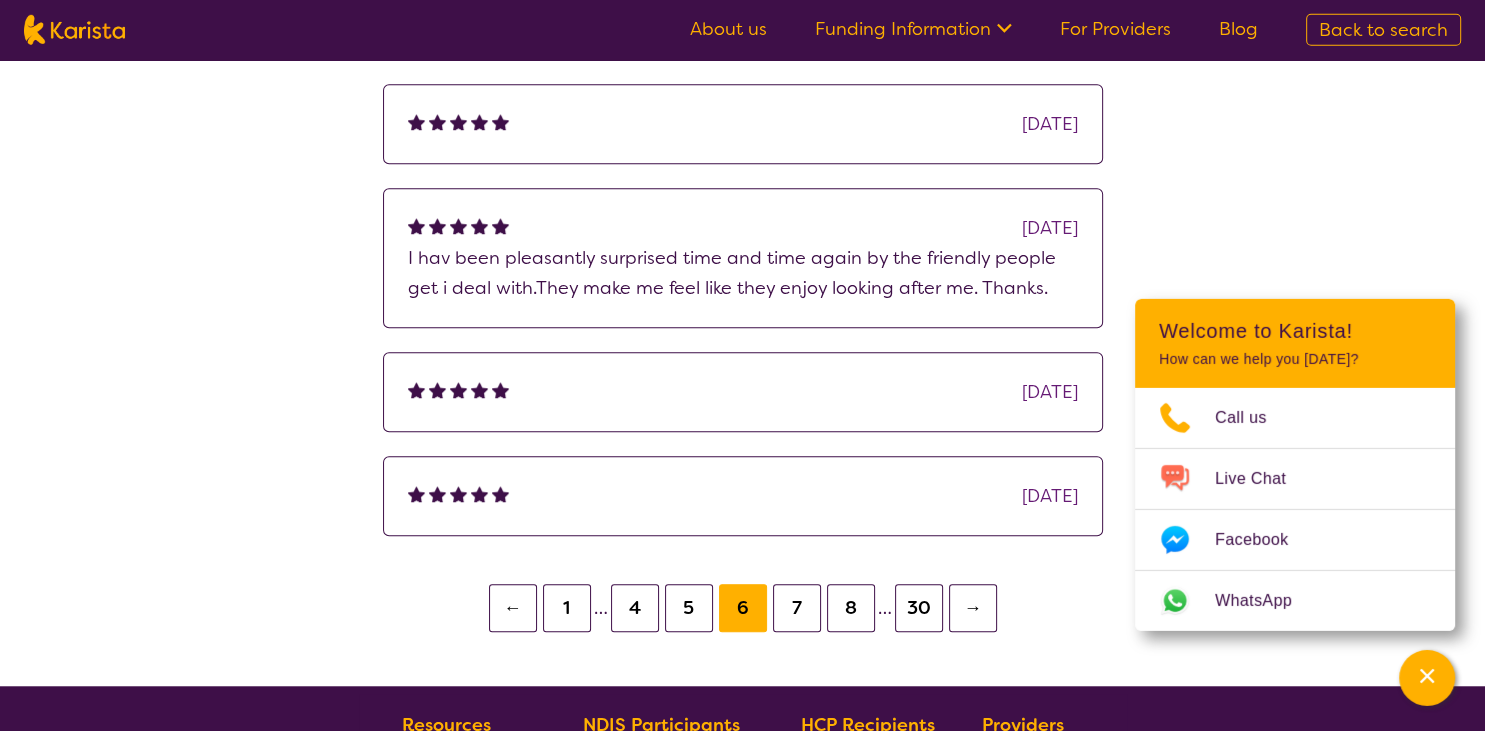 click on "1" at bounding box center [567, 608] 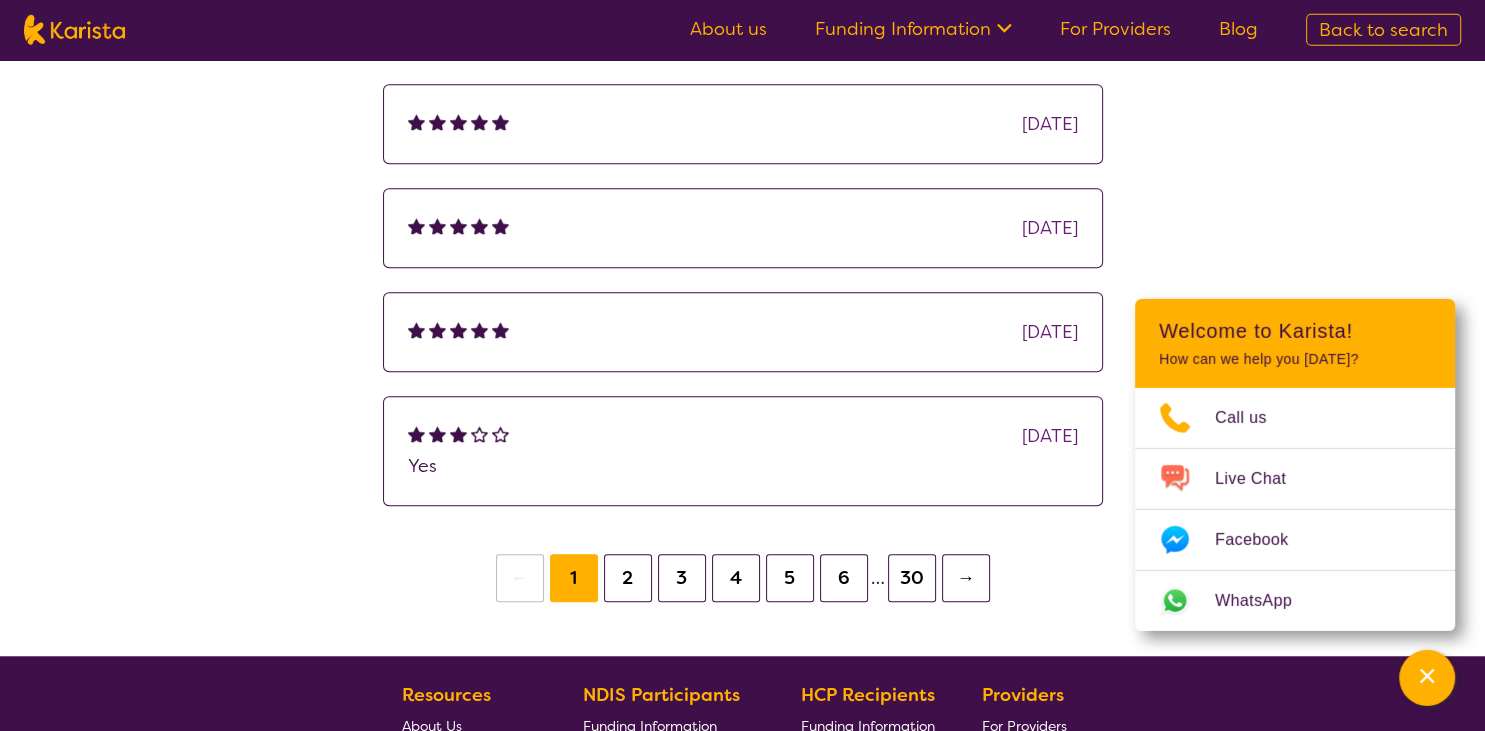 click on "← 1 2 3 4 5 6 … 30 →" at bounding box center [743, 569] 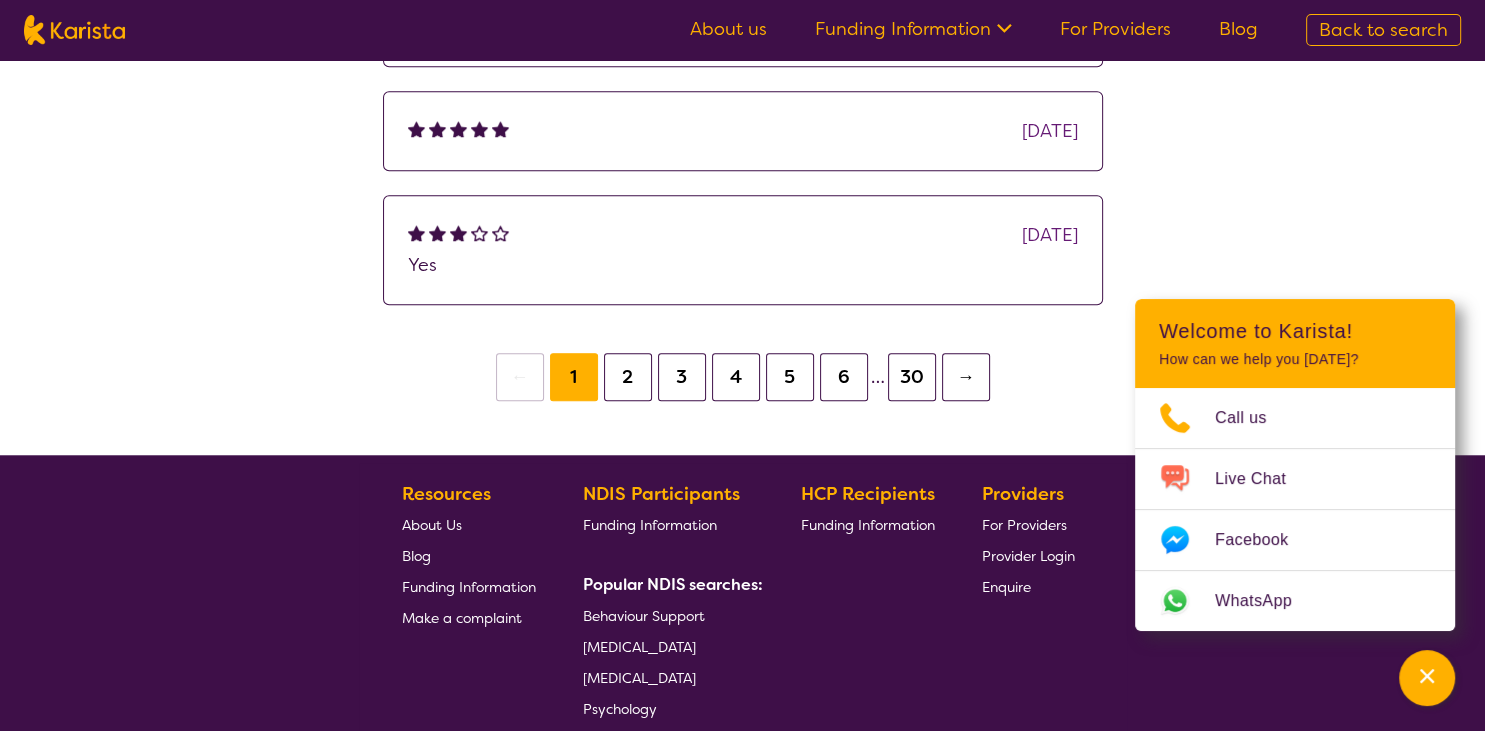 select on "by_score" 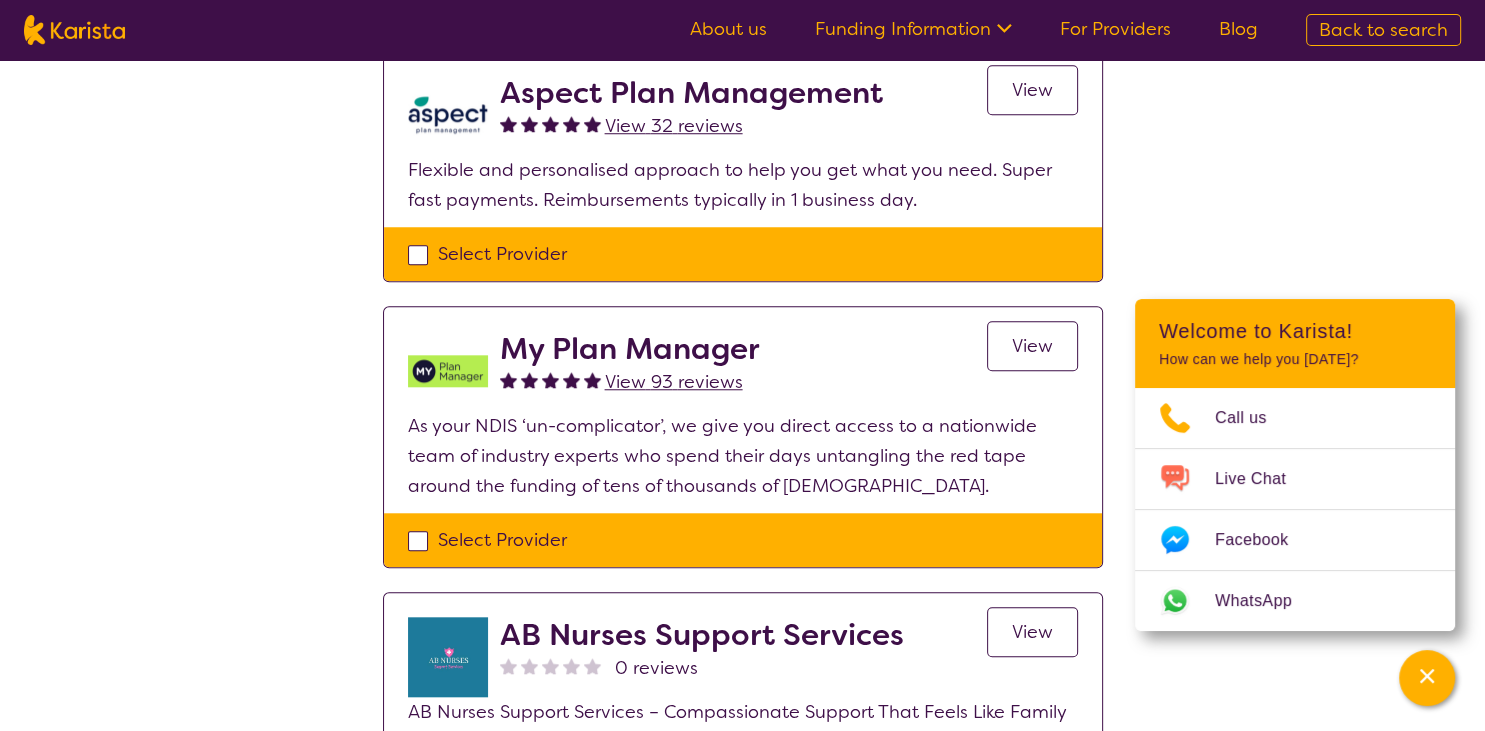 scroll, scrollTop: 591, scrollLeft: 0, axis: vertical 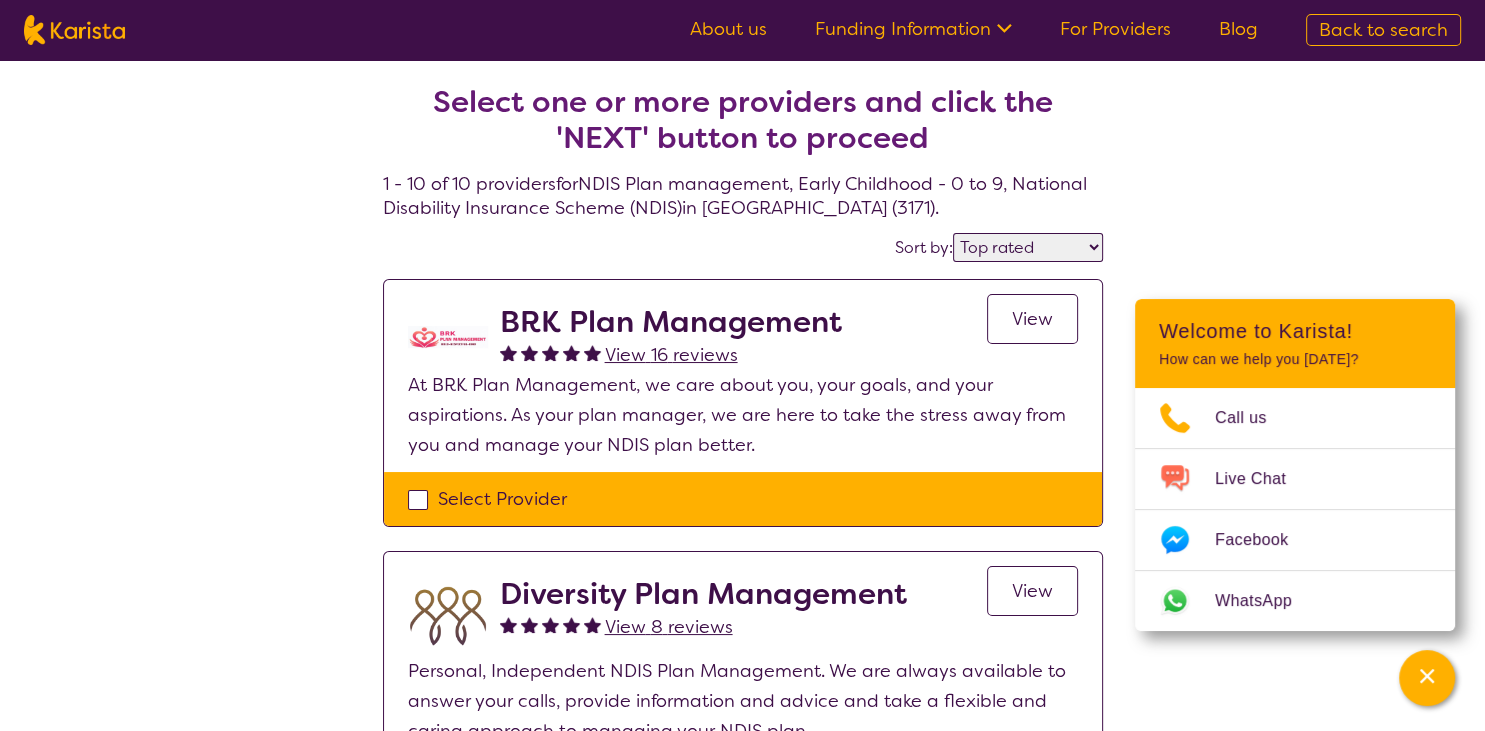 click on "View" at bounding box center [1032, 319] 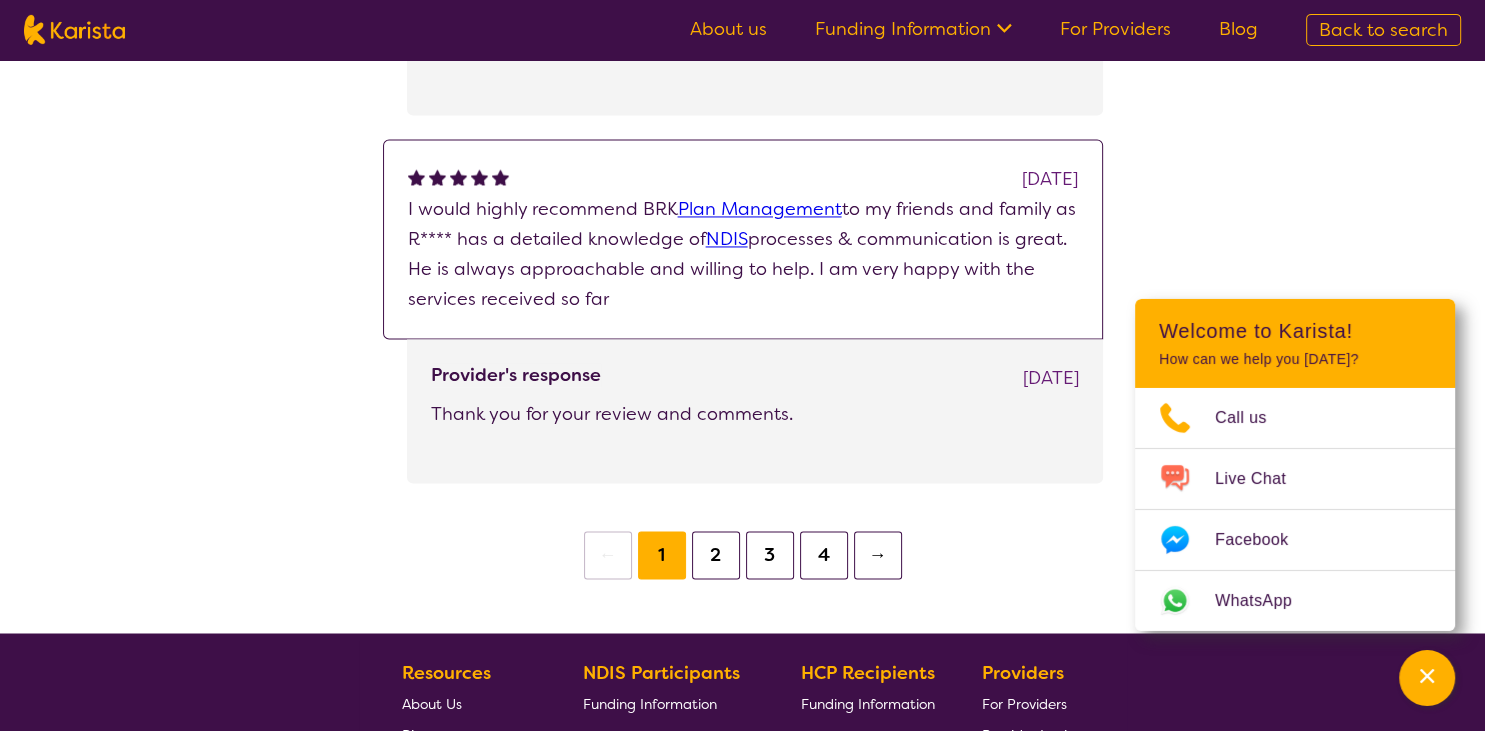 scroll, scrollTop: 3110, scrollLeft: 0, axis: vertical 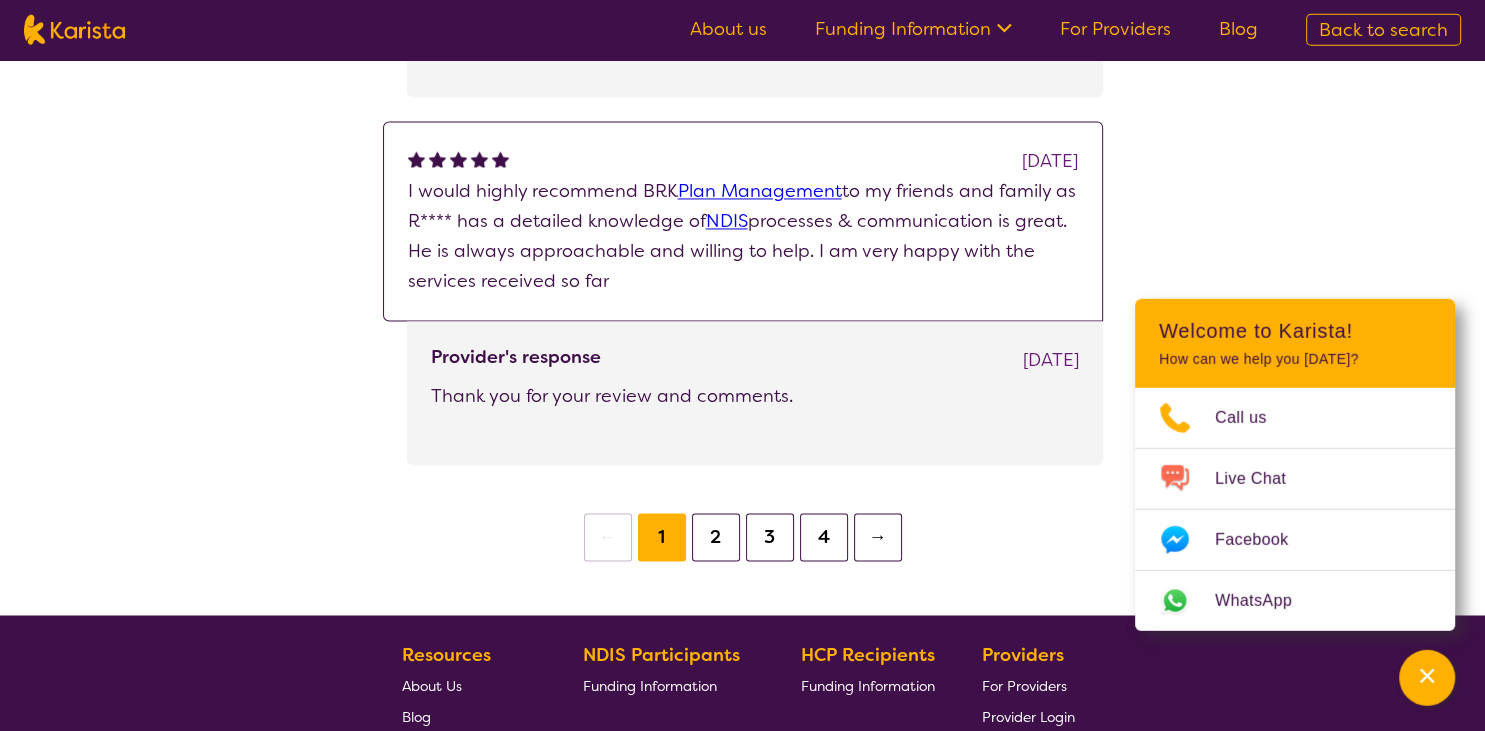 click on "2" at bounding box center [716, 538] 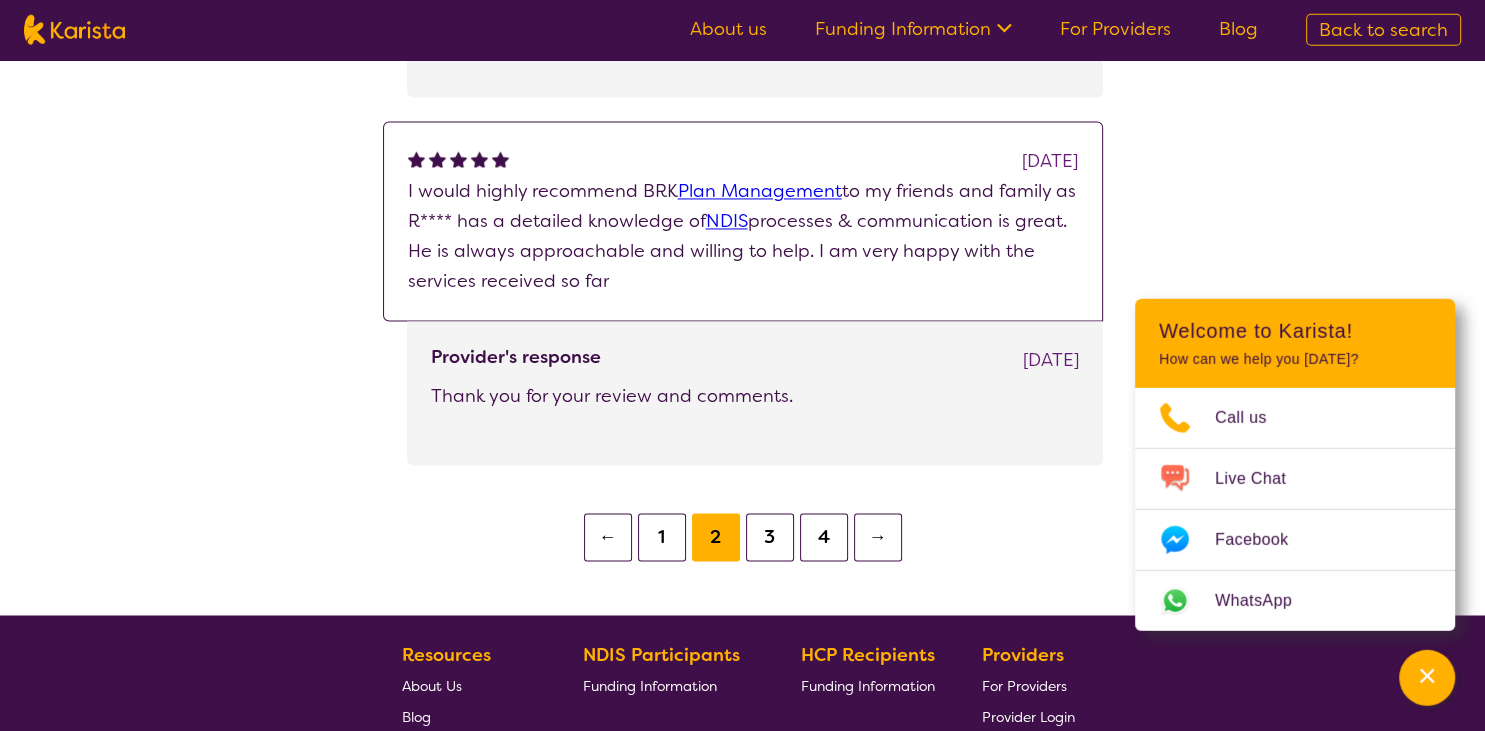 scroll, scrollTop: 1266, scrollLeft: 0, axis: vertical 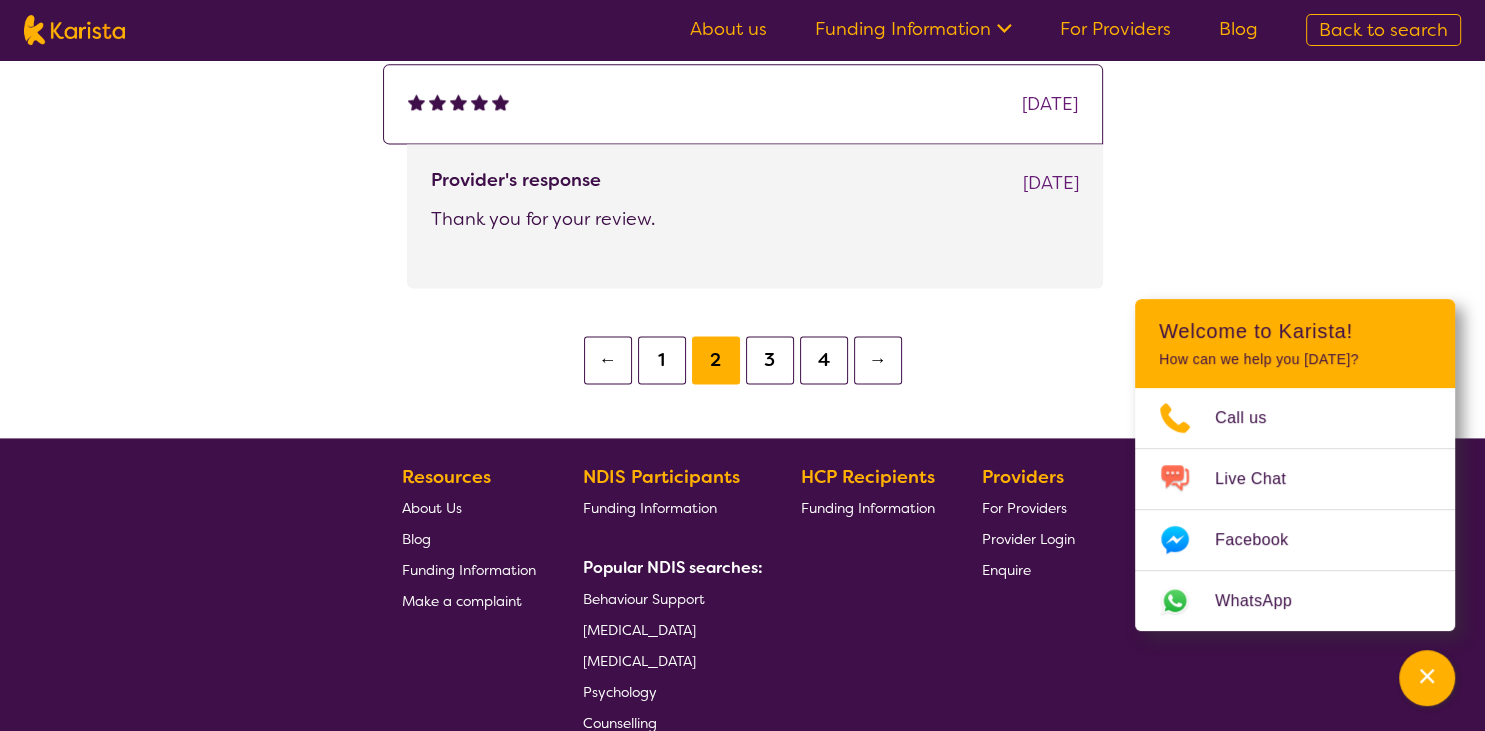 click on "3" at bounding box center [770, 360] 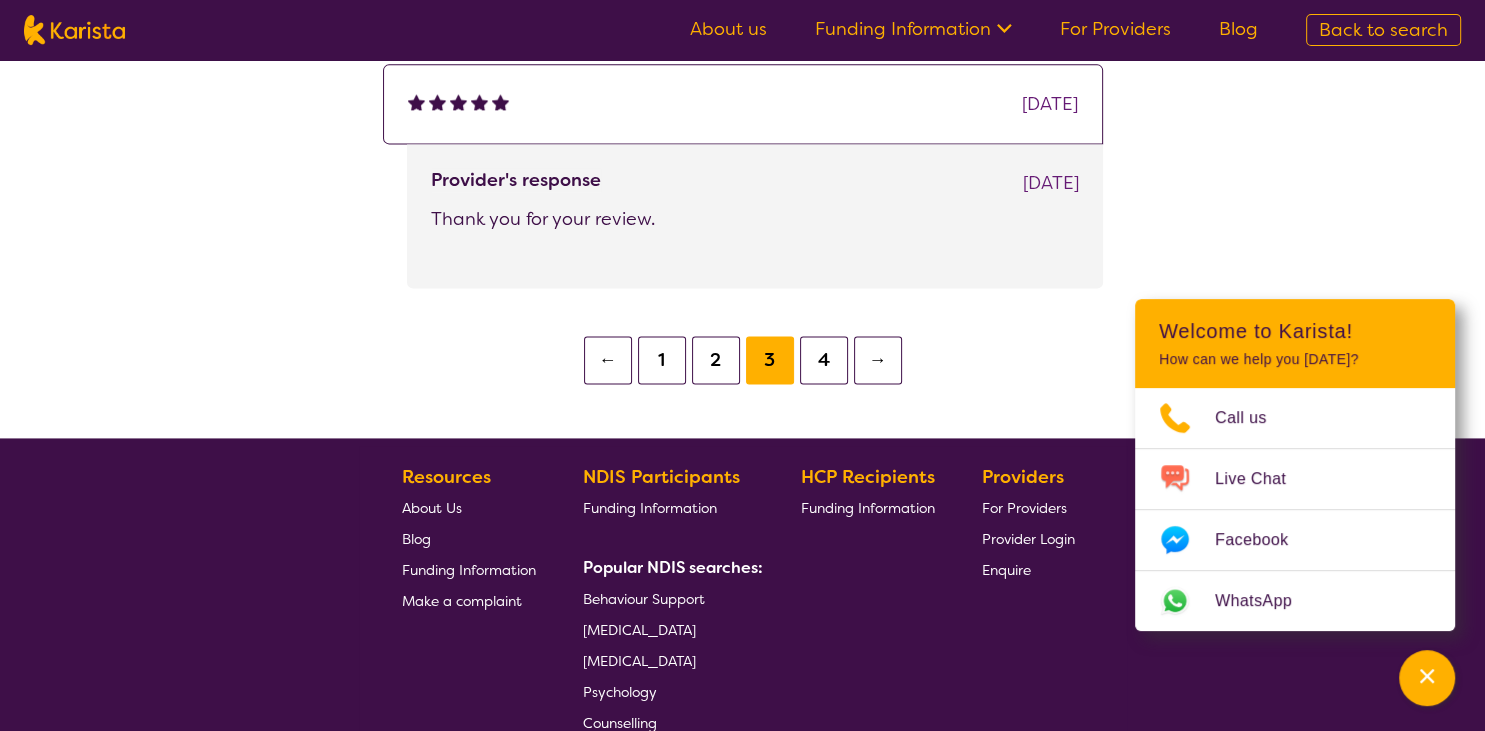 scroll, scrollTop: 1266, scrollLeft: 0, axis: vertical 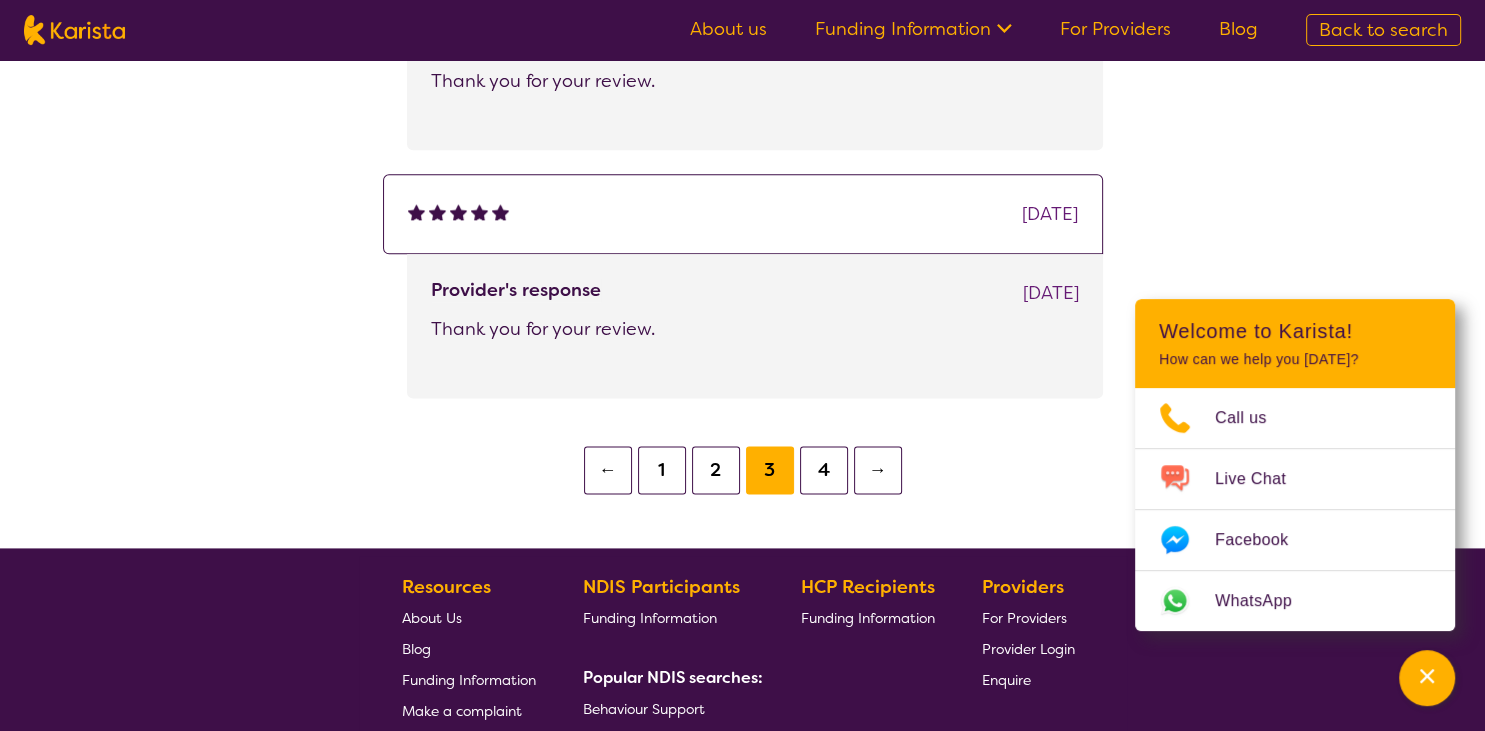 click on "4" at bounding box center [824, 470] 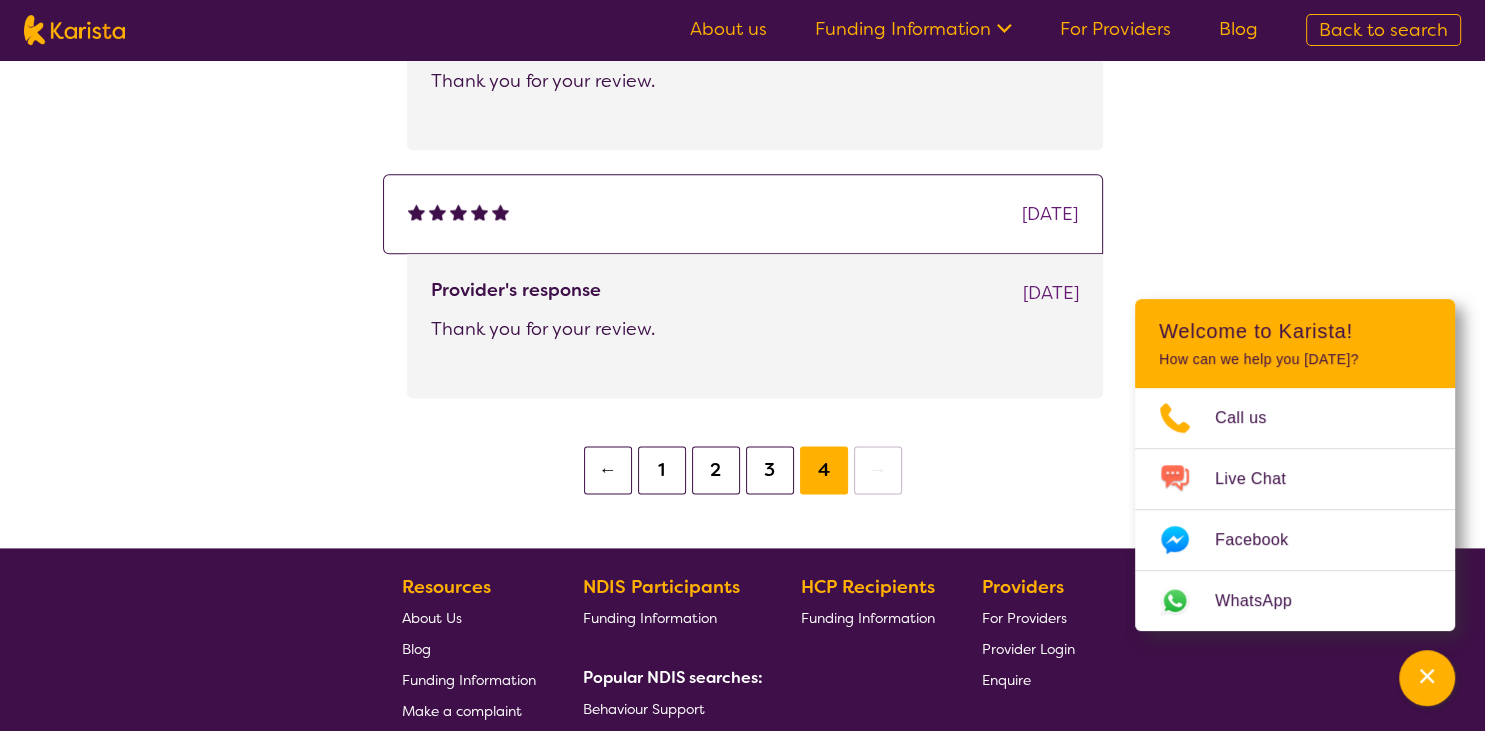 scroll, scrollTop: 1266, scrollLeft: 0, axis: vertical 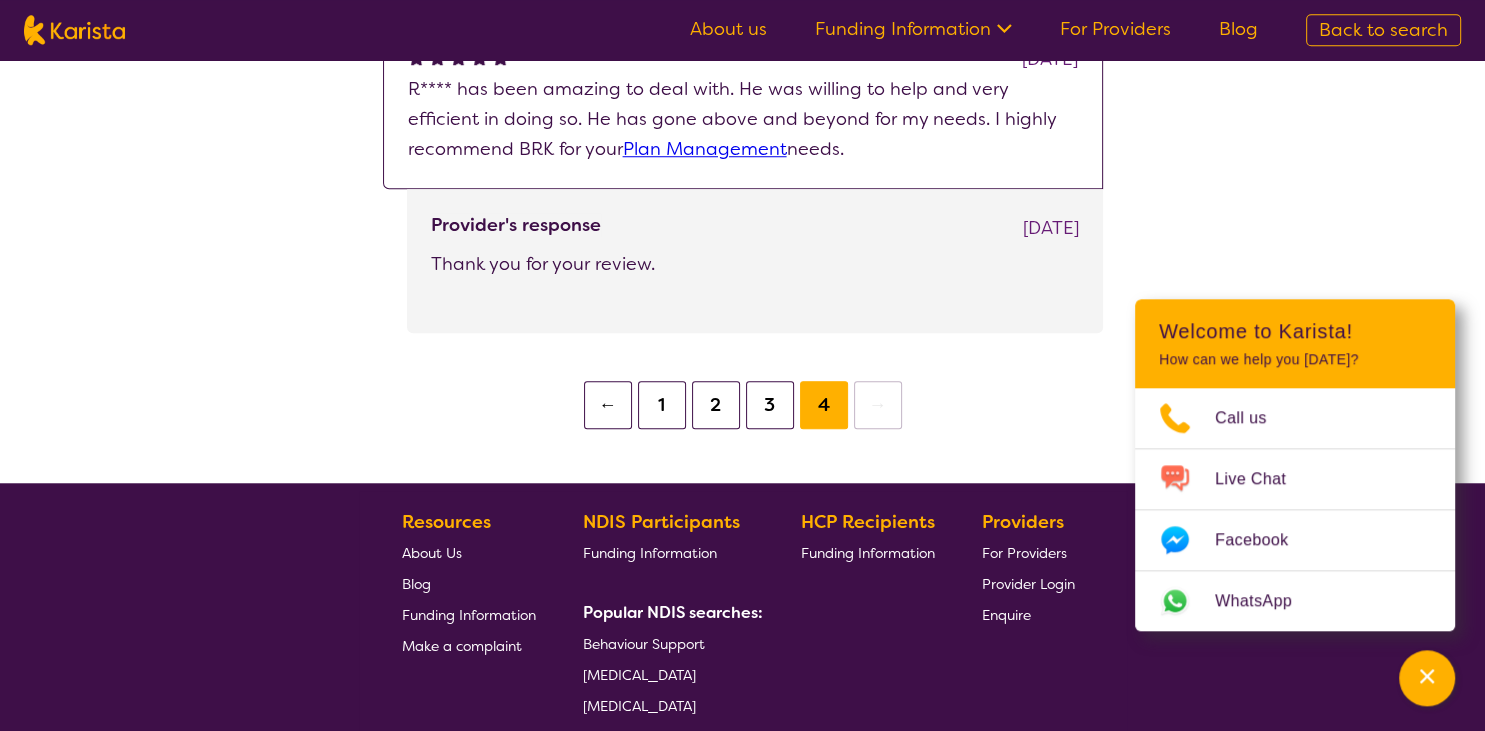 click on "1" at bounding box center [662, 405] 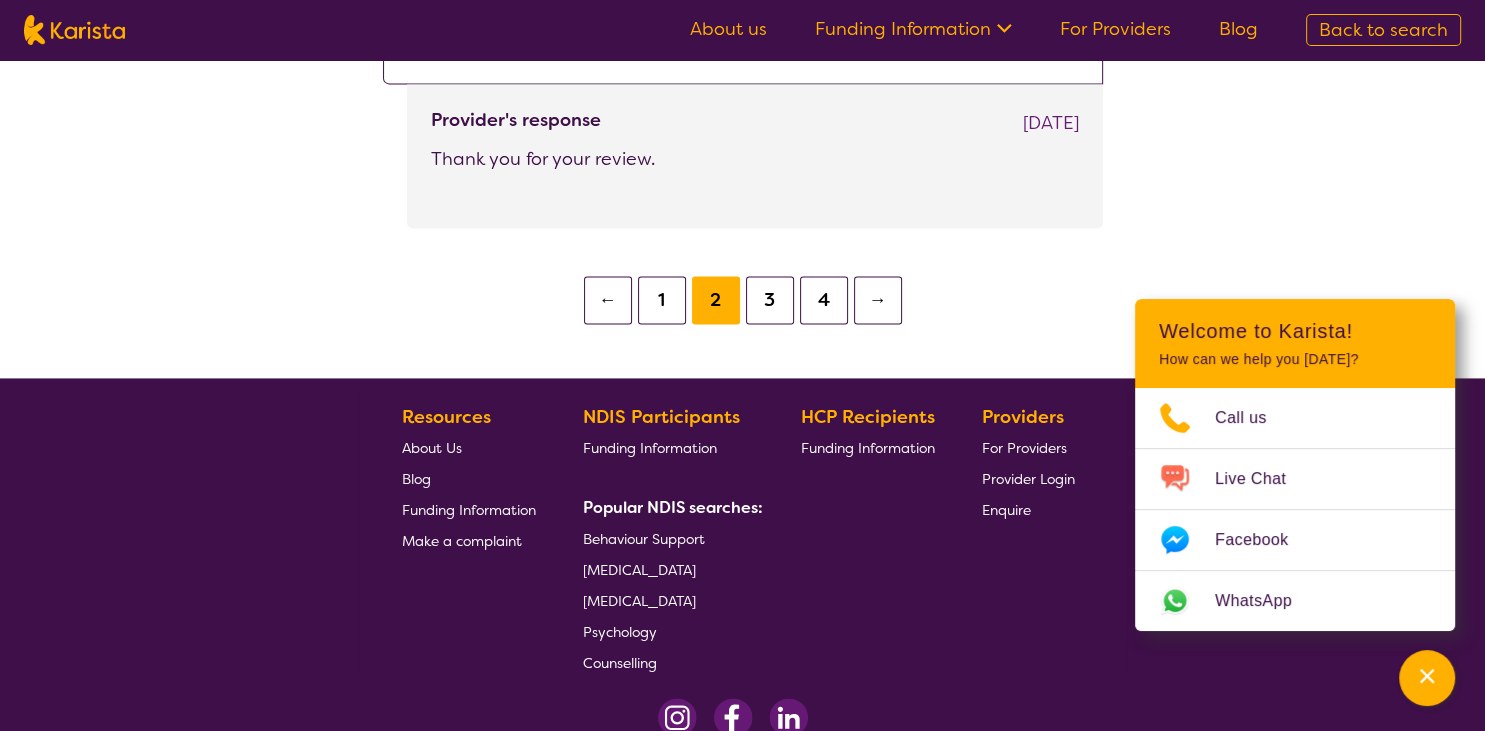 scroll, scrollTop: 3426, scrollLeft: 0, axis: vertical 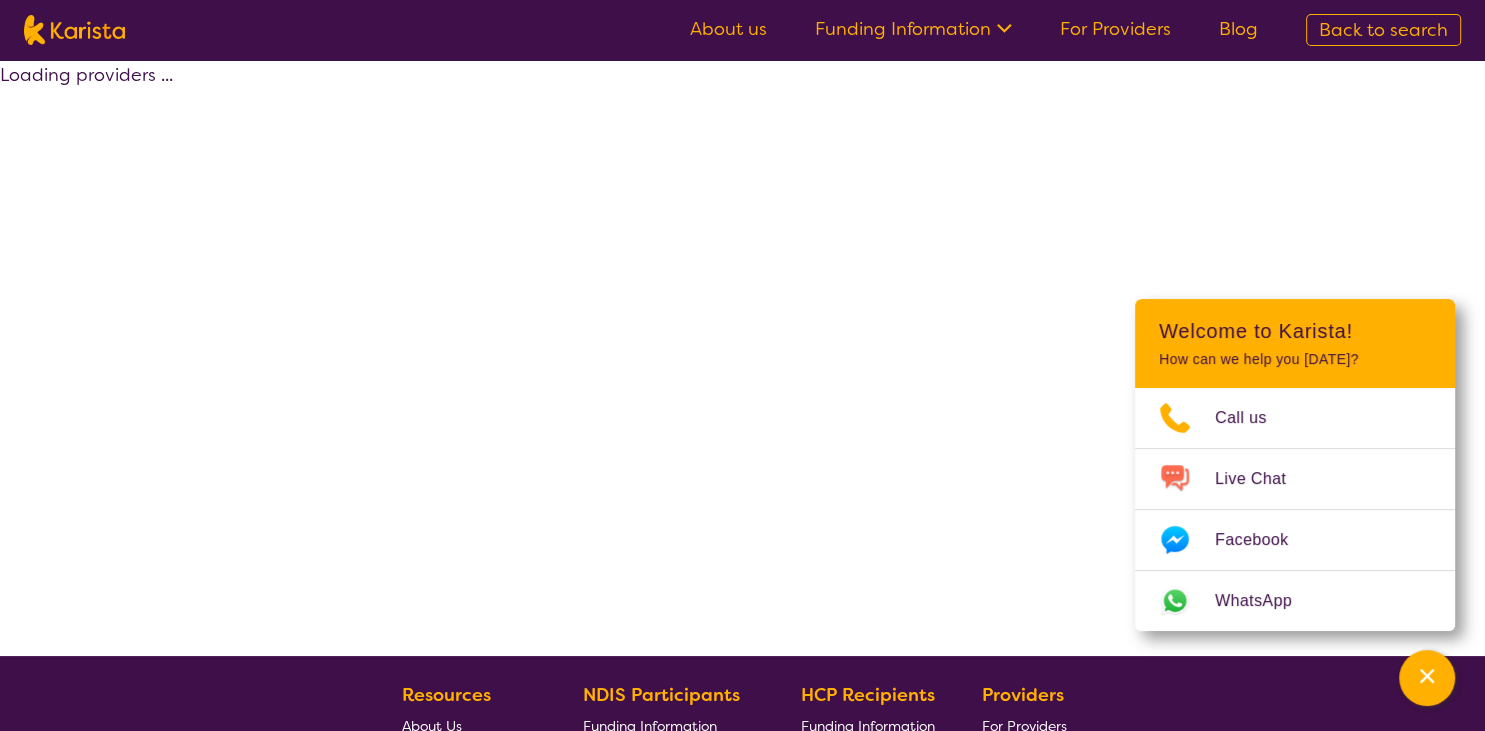 select on "by_score" 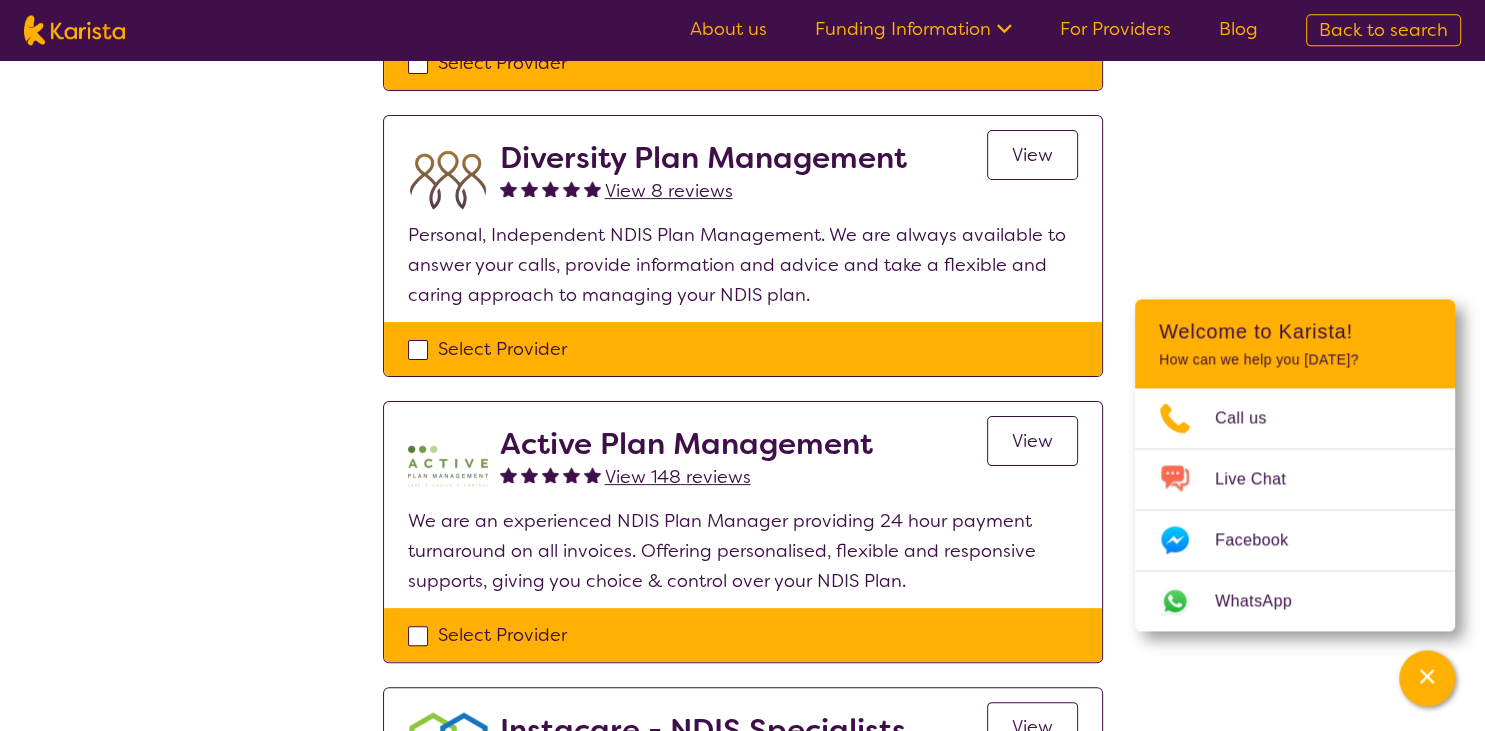 scroll, scrollTop: 575, scrollLeft: 0, axis: vertical 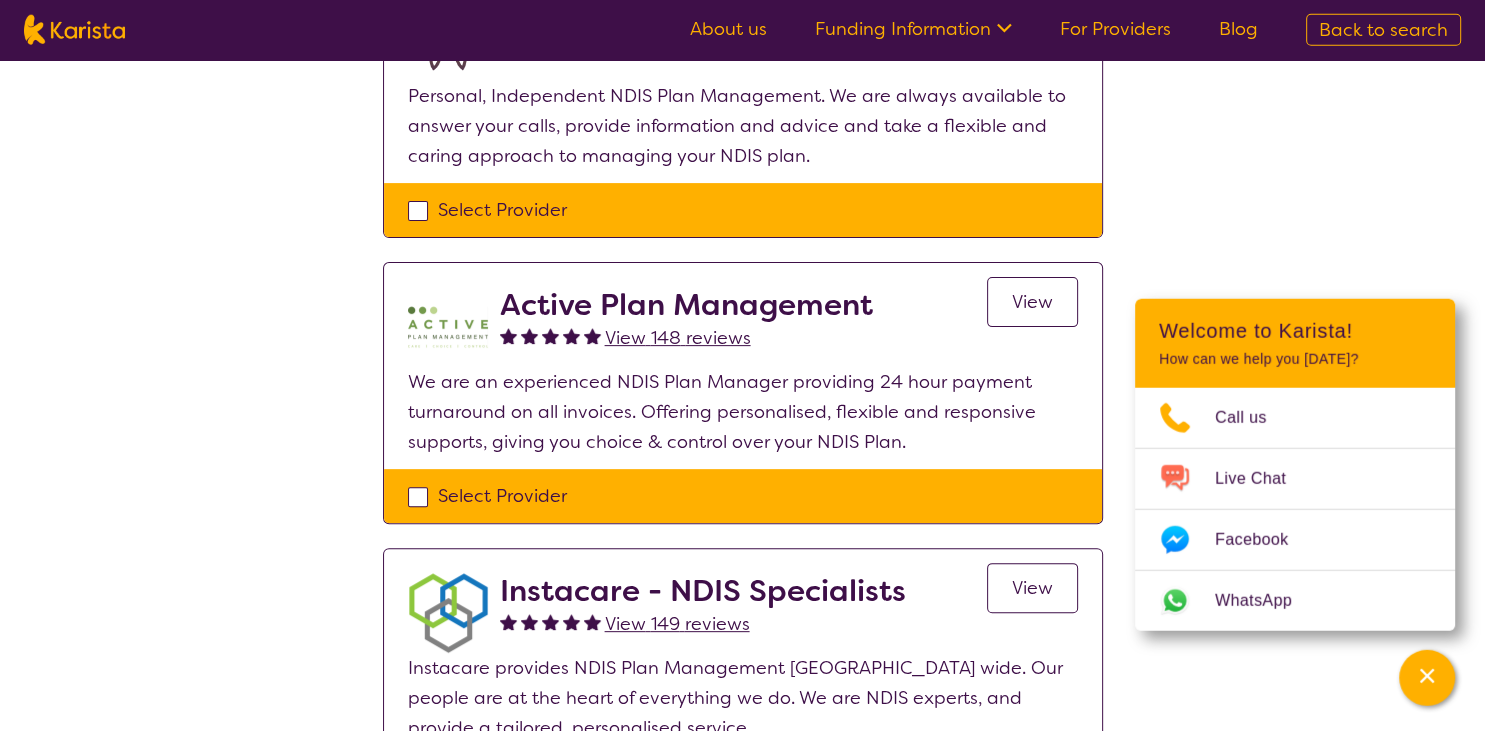 click on "View" at bounding box center (1032, 302) 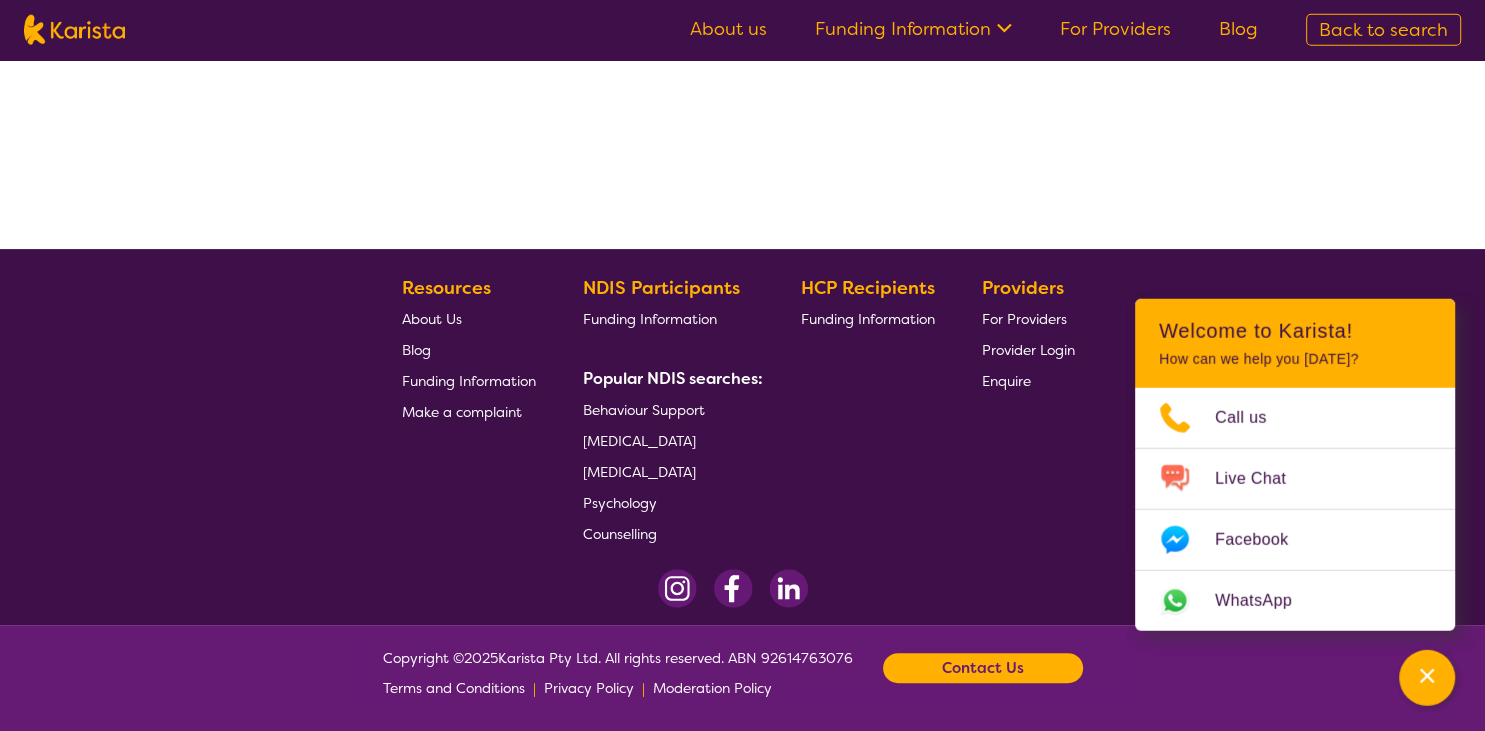 scroll, scrollTop: 0, scrollLeft: 0, axis: both 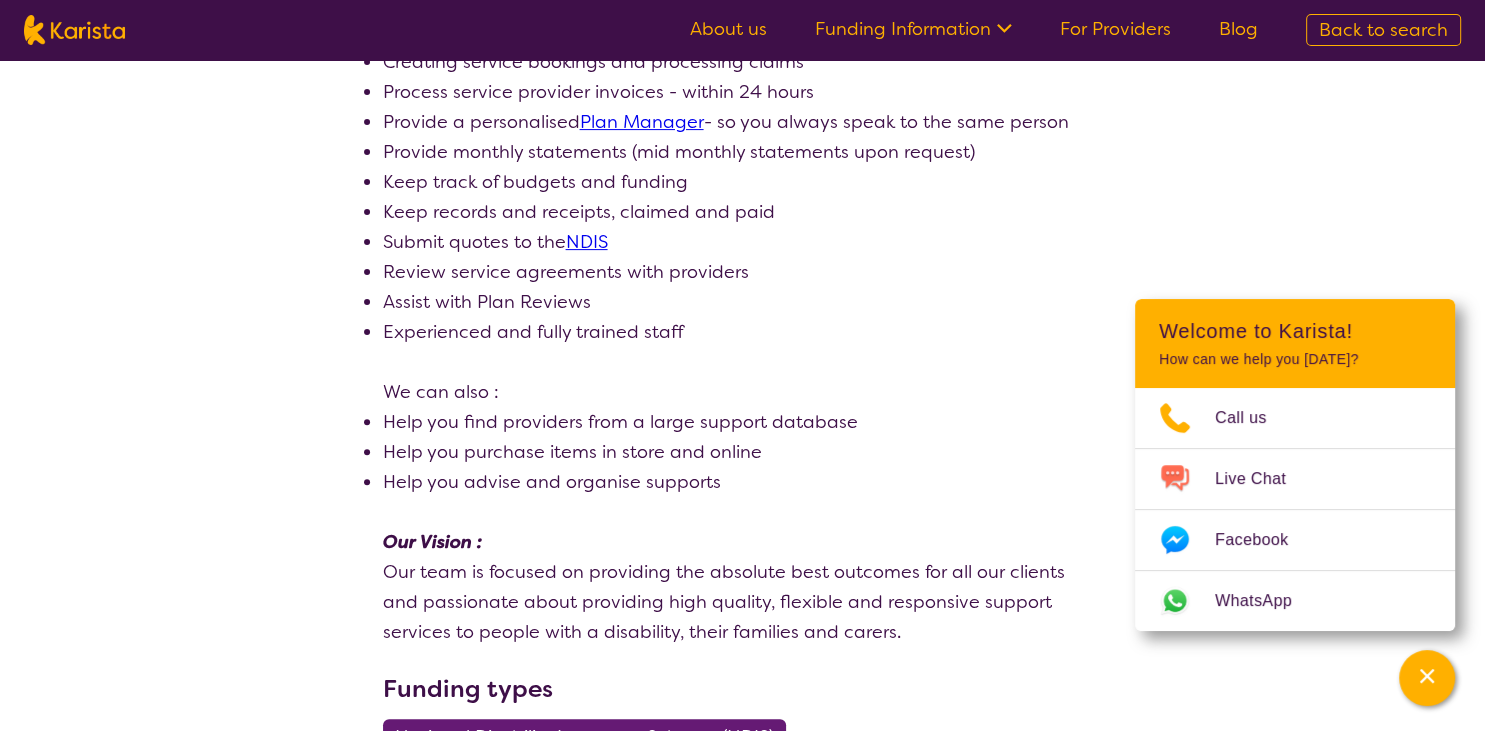 select on "by_score" 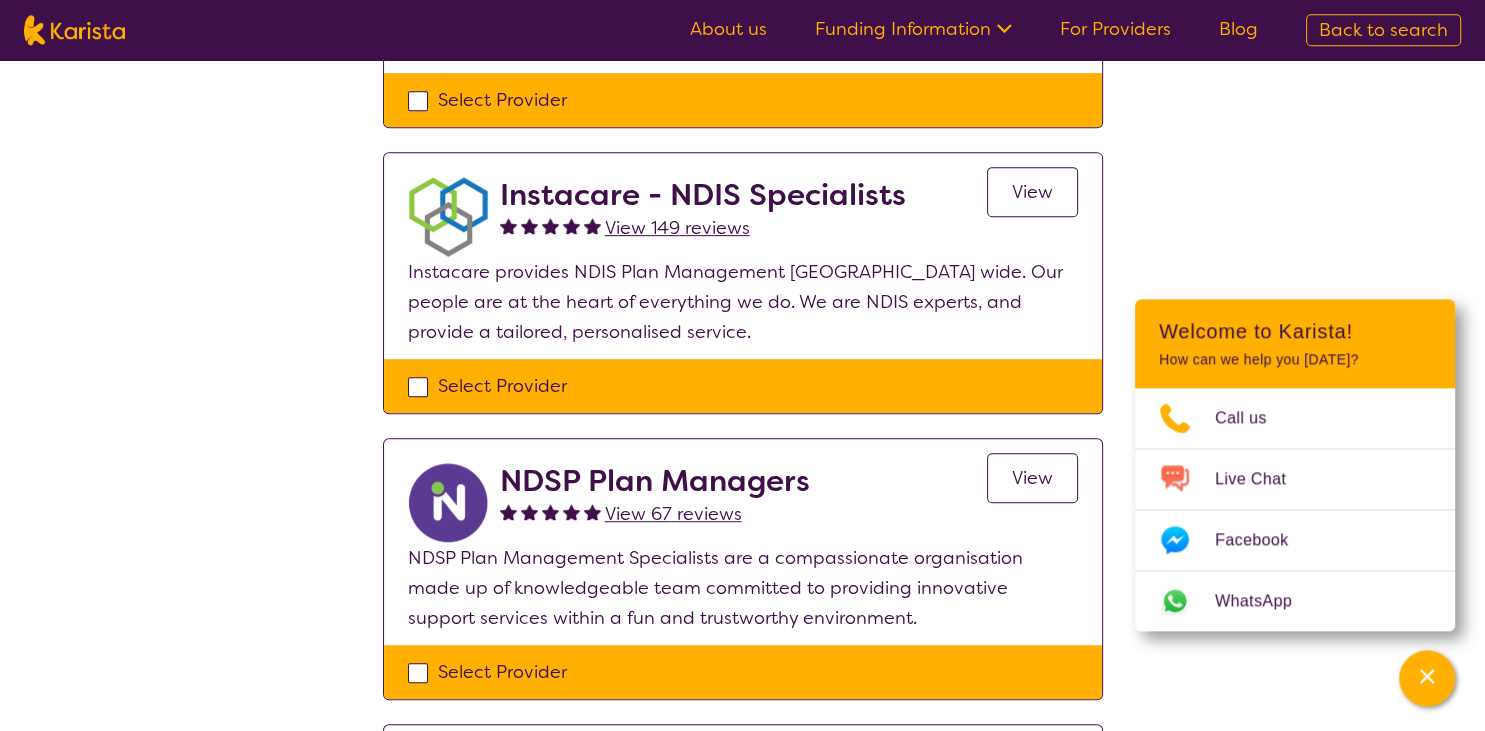 scroll, scrollTop: 951, scrollLeft: 0, axis: vertical 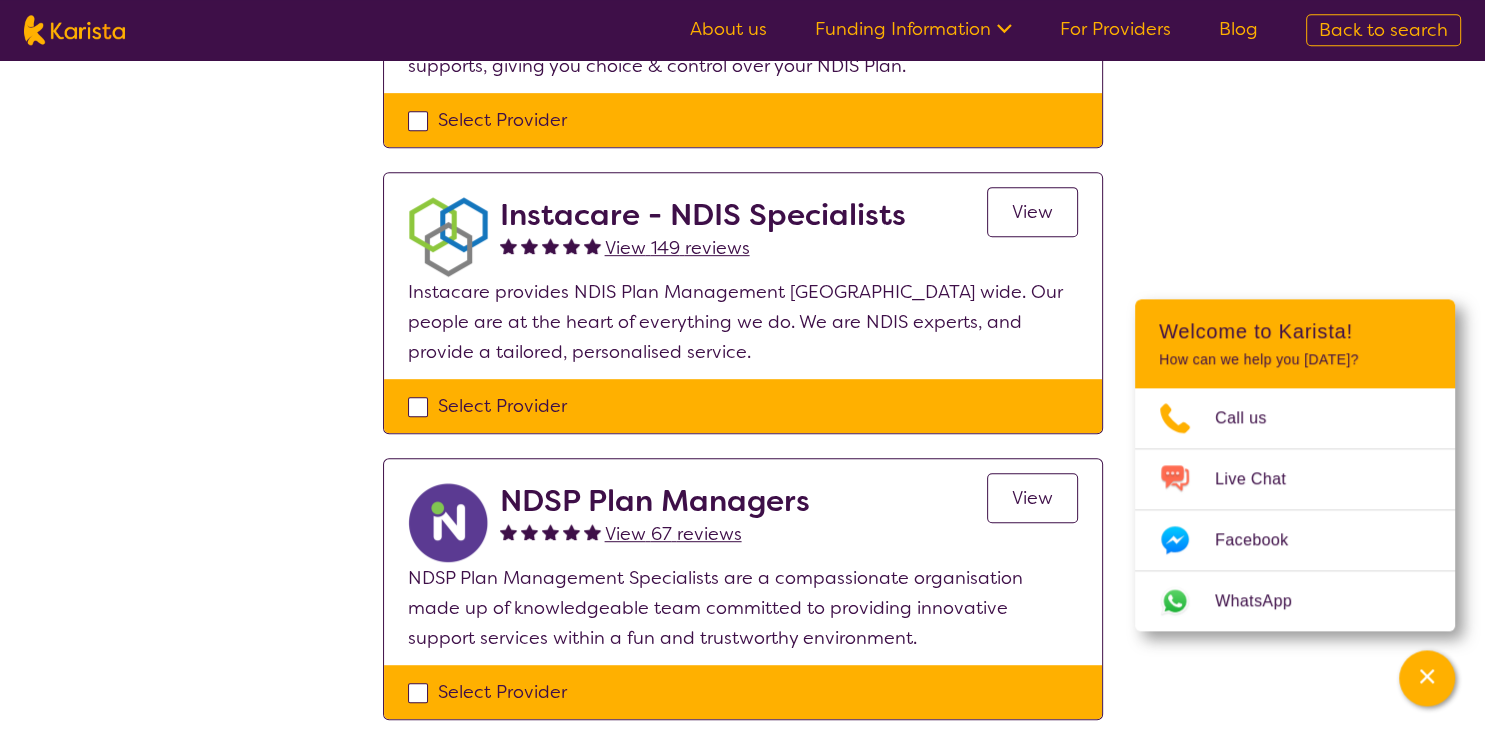 click on "View" at bounding box center [1032, 212] 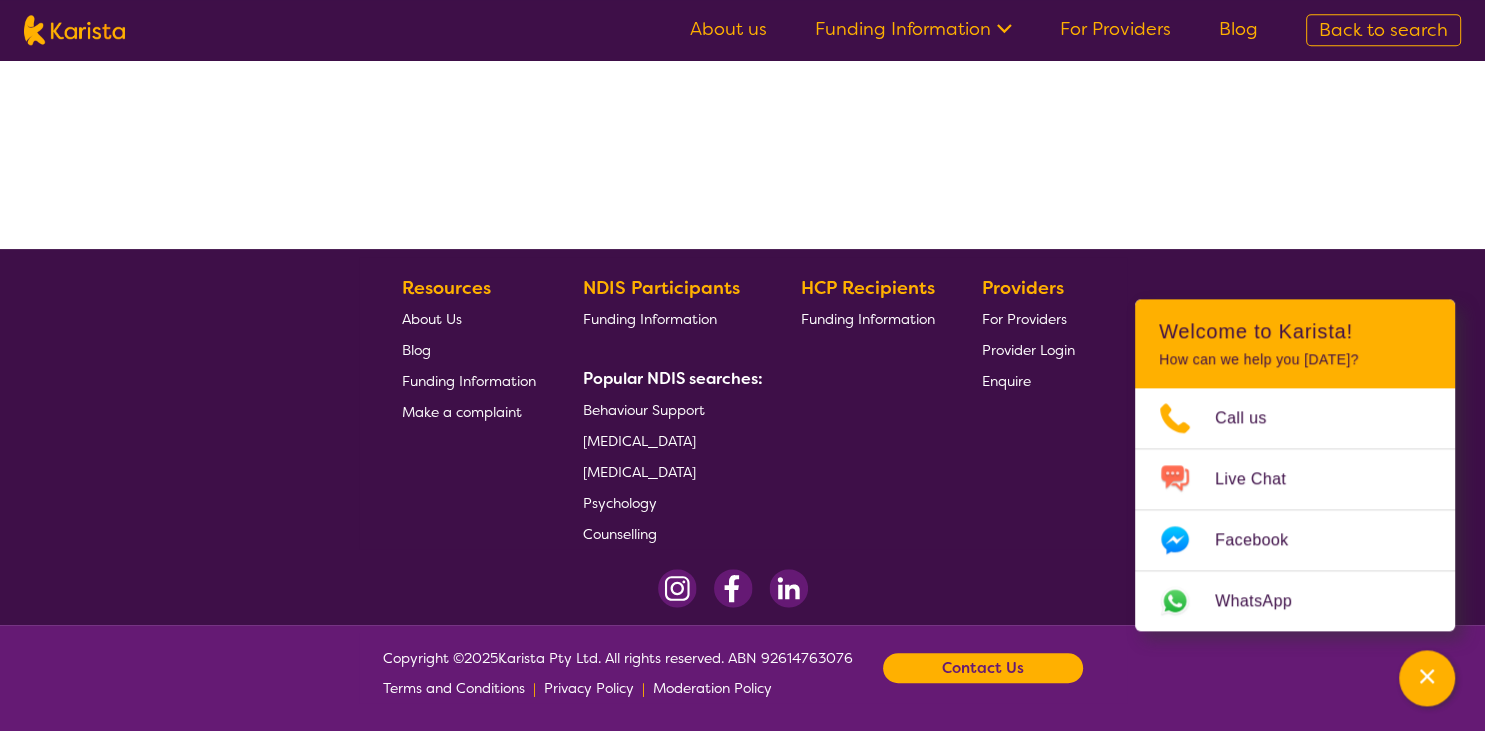 scroll, scrollTop: 0, scrollLeft: 0, axis: both 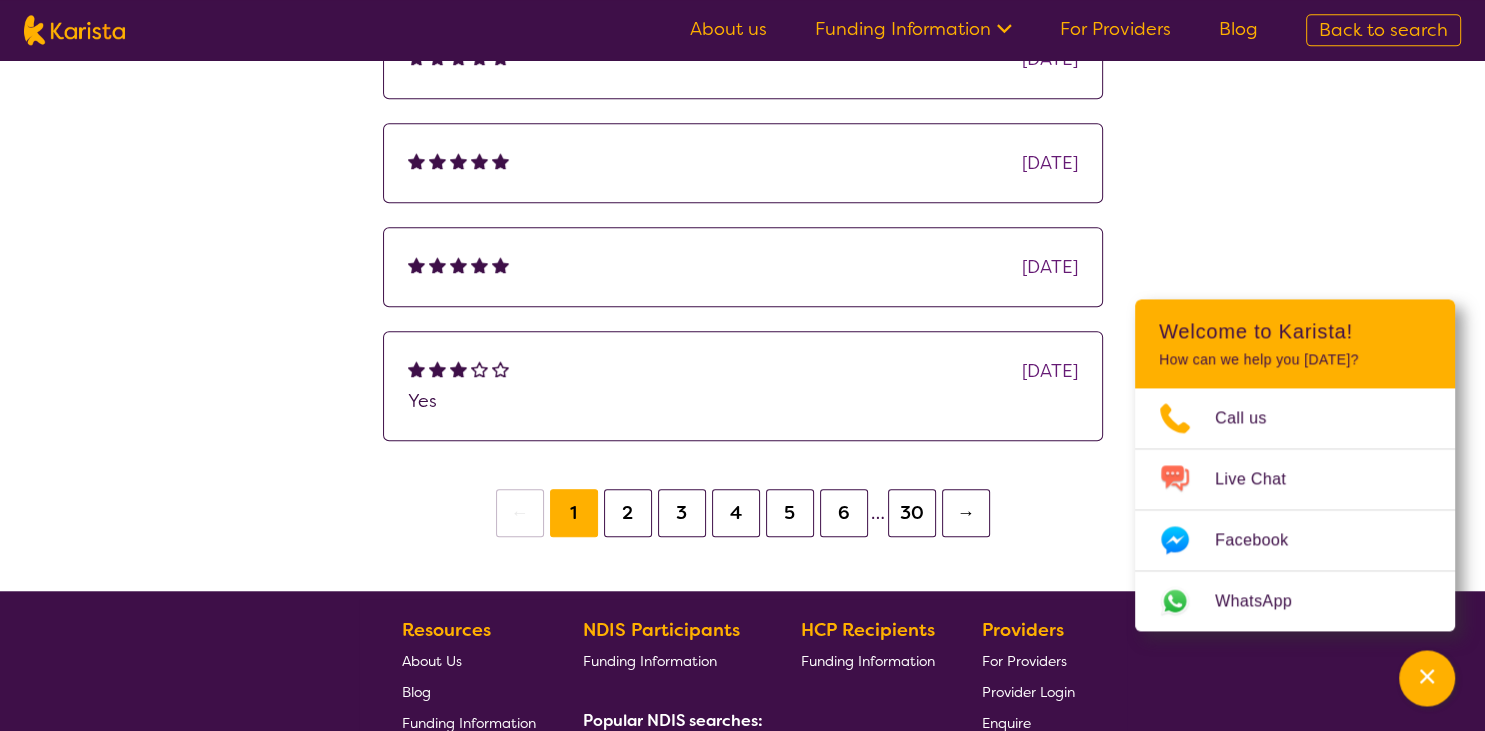 click on "→" at bounding box center [966, 513] 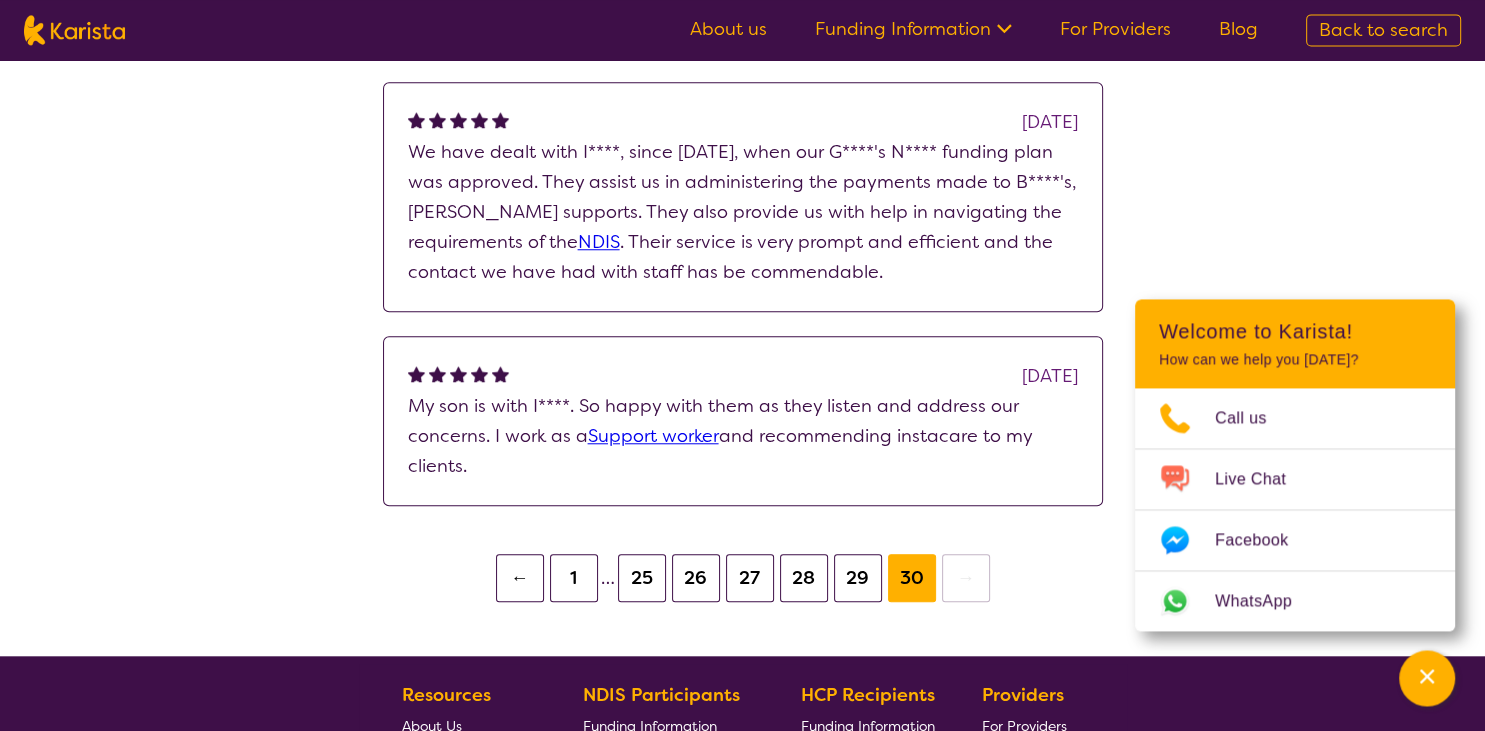 scroll, scrollTop: 1679, scrollLeft: 0, axis: vertical 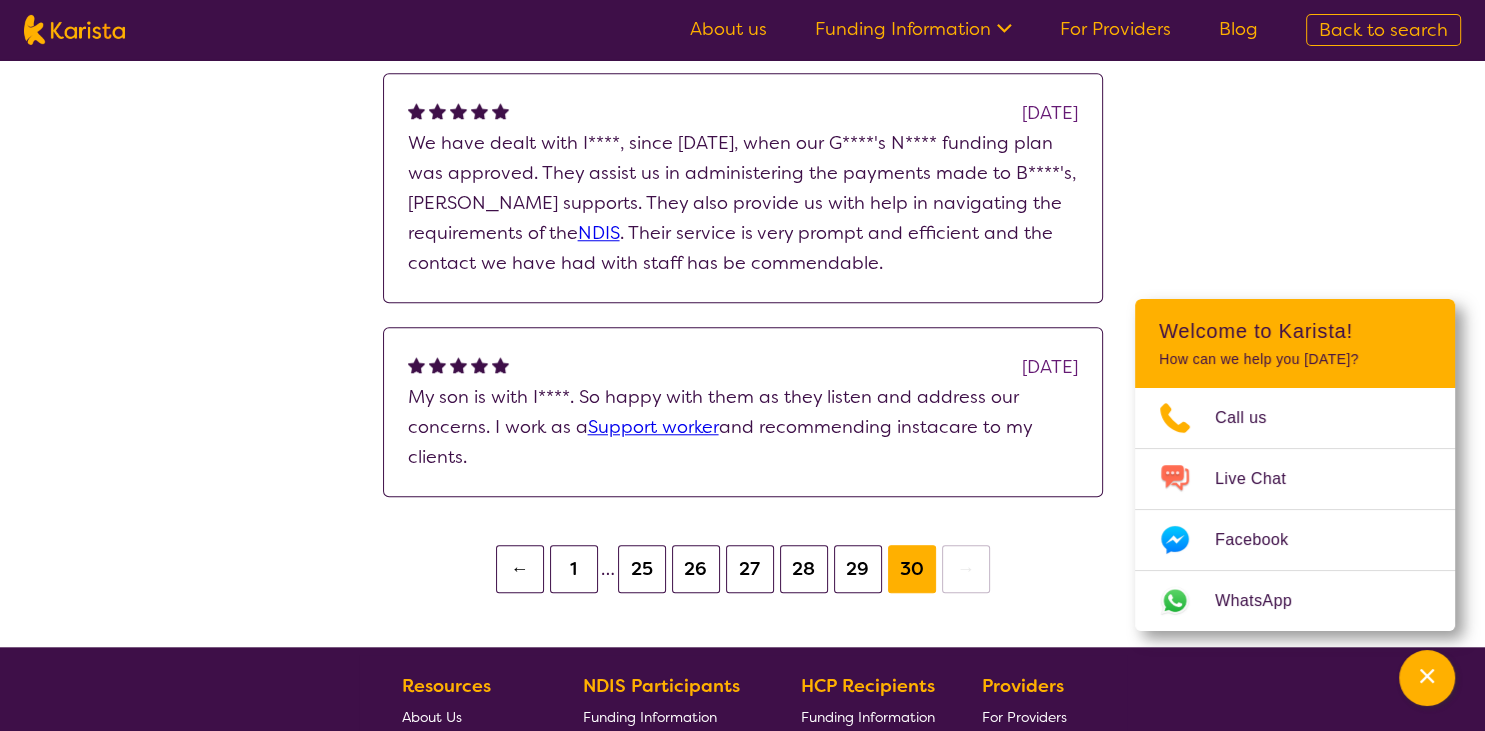 click on "29" at bounding box center [858, 569] 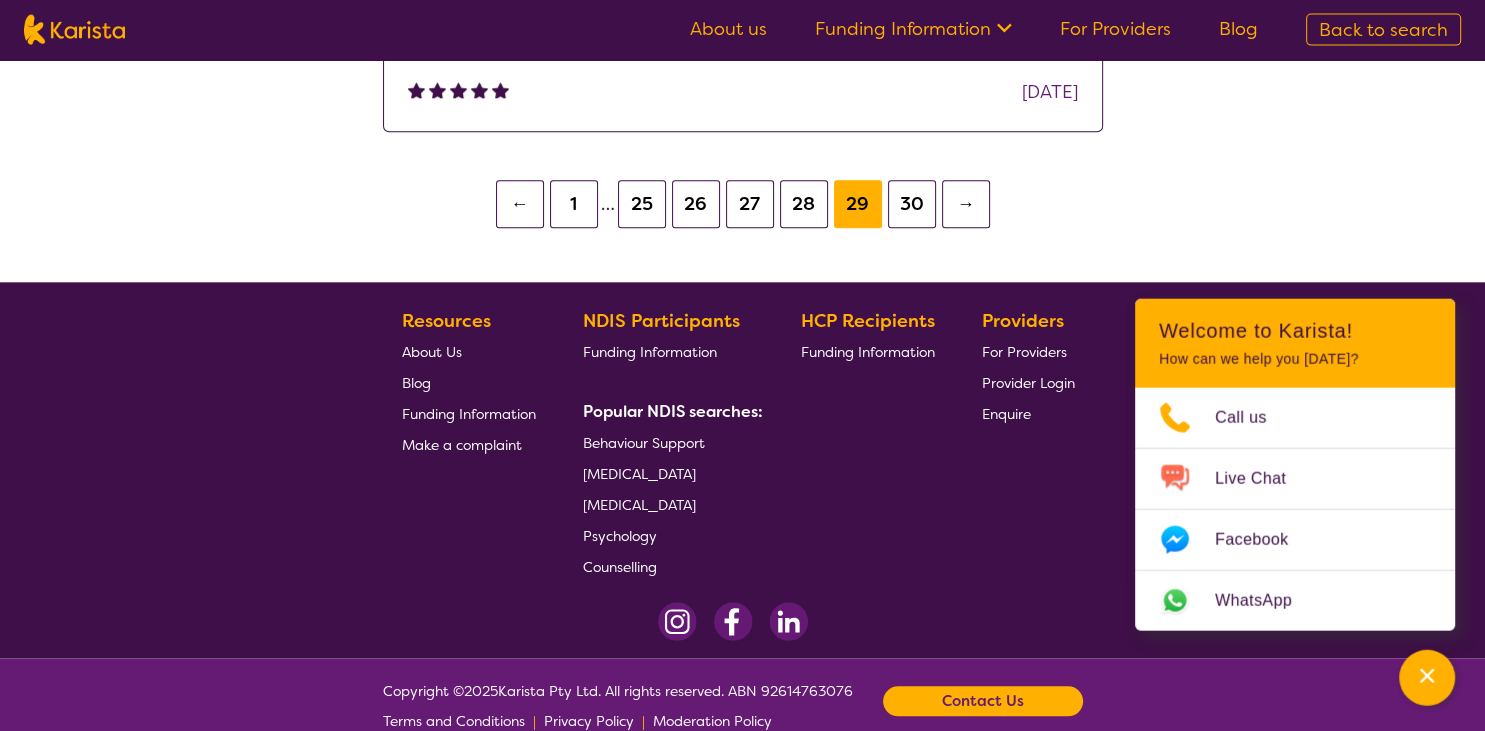 scroll, scrollTop: 2036, scrollLeft: 0, axis: vertical 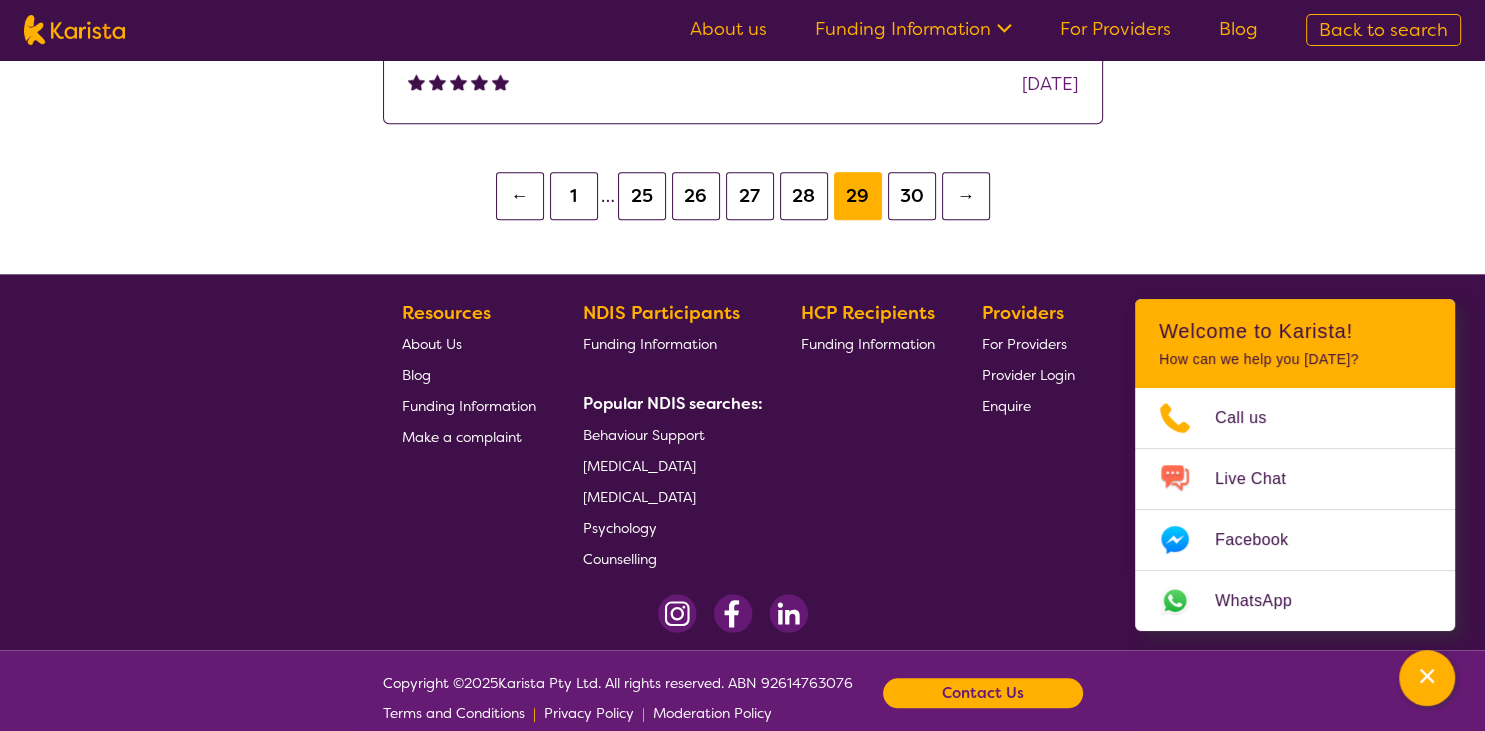click on "1" at bounding box center [574, 196] 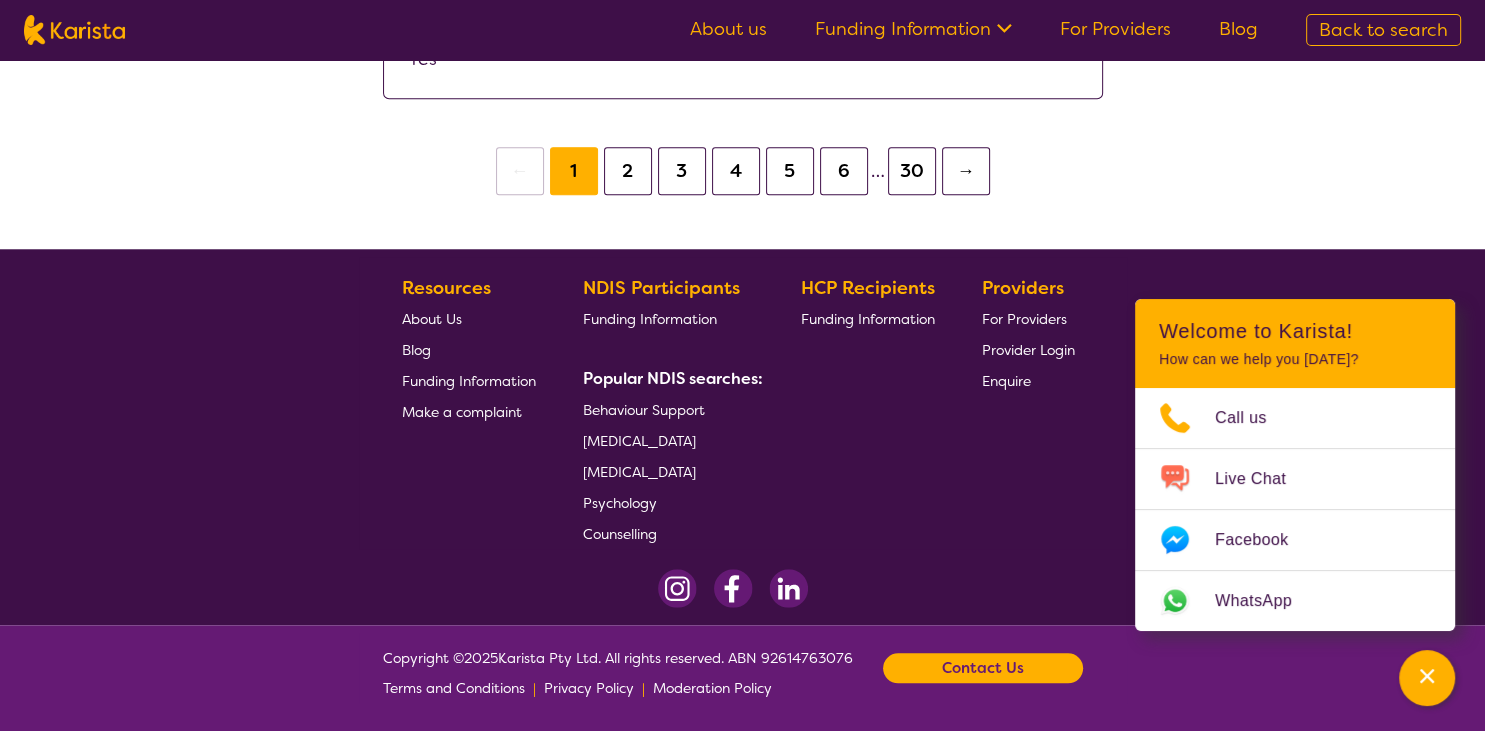 scroll, scrollTop: 1826, scrollLeft: 0, axis: vertical 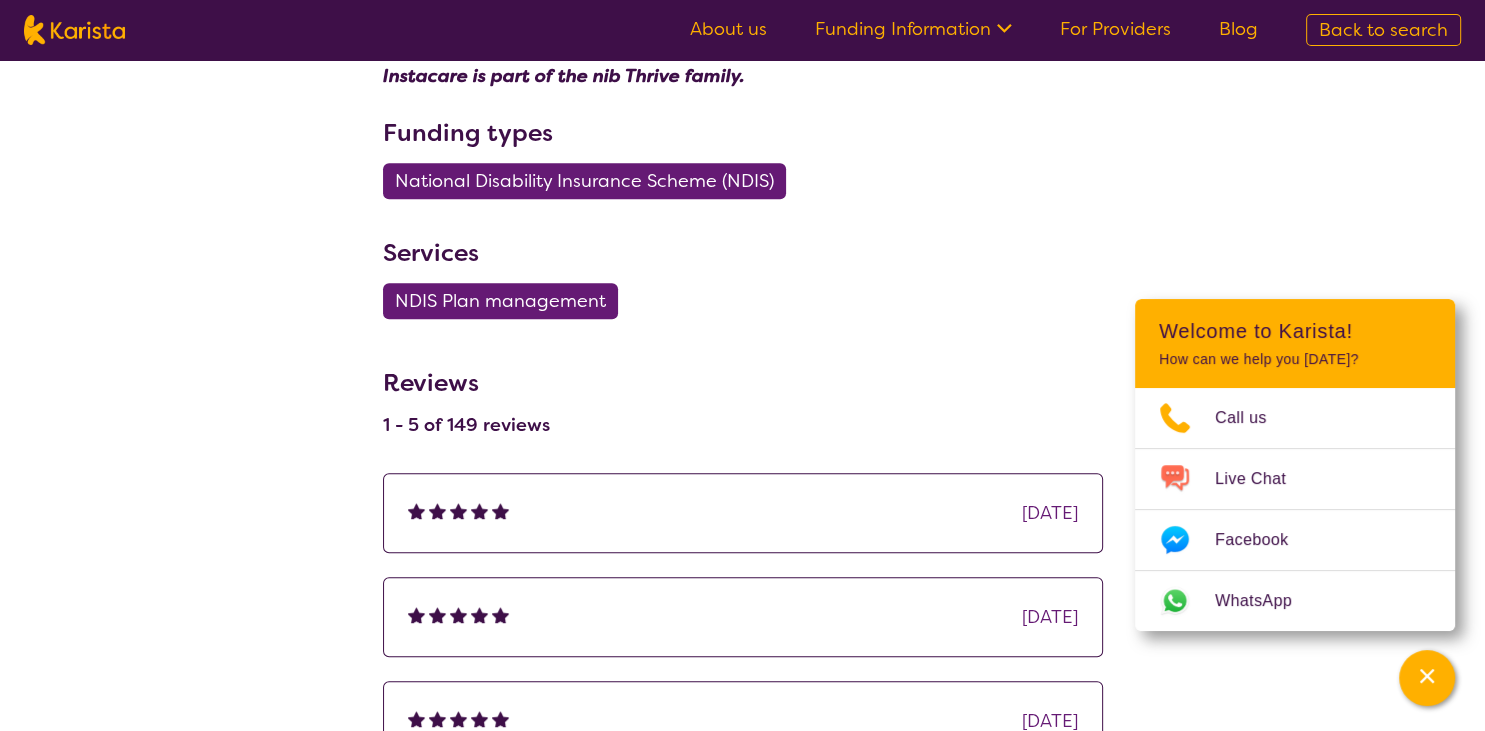 select on "by_score" 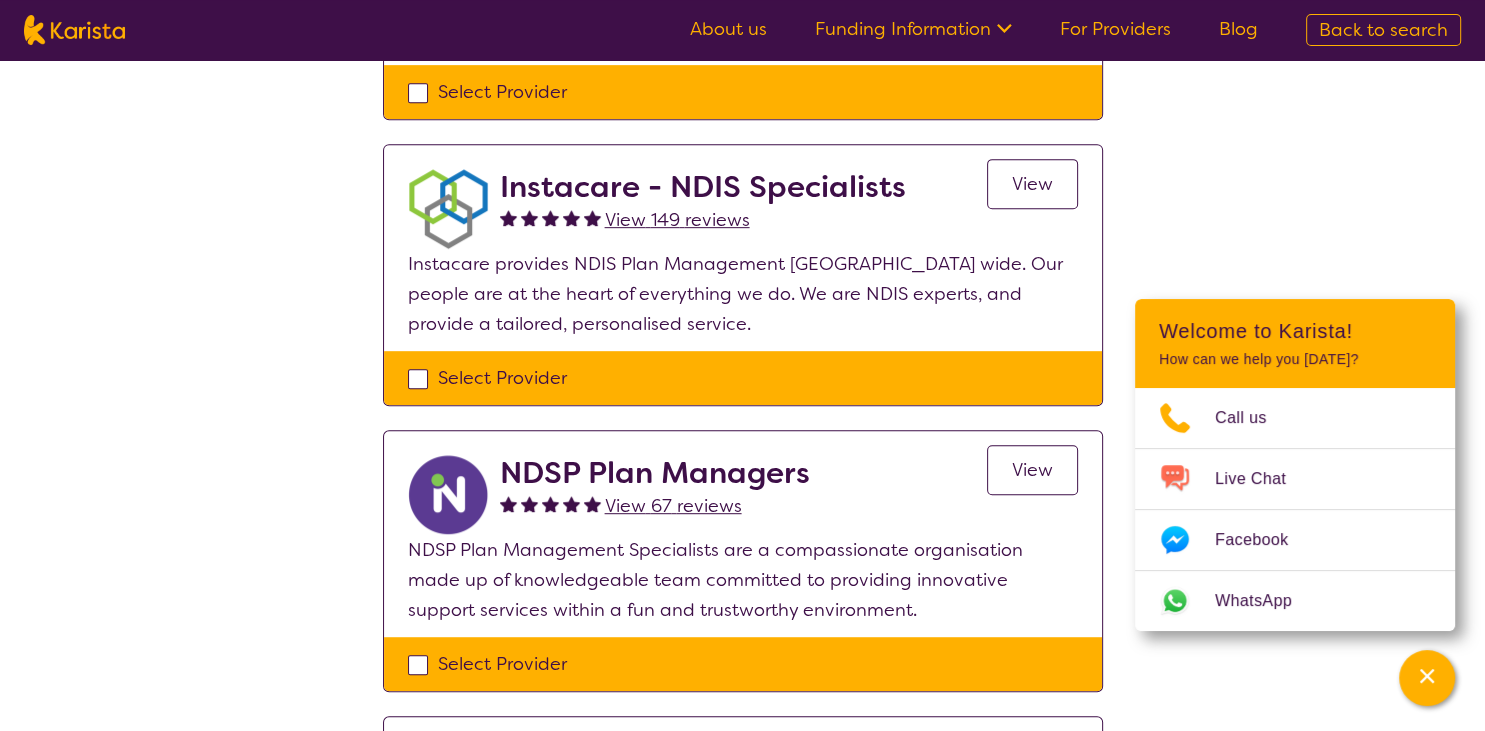 scroll, scrollTop: 975, scrollLeft: 0, axis: vertical 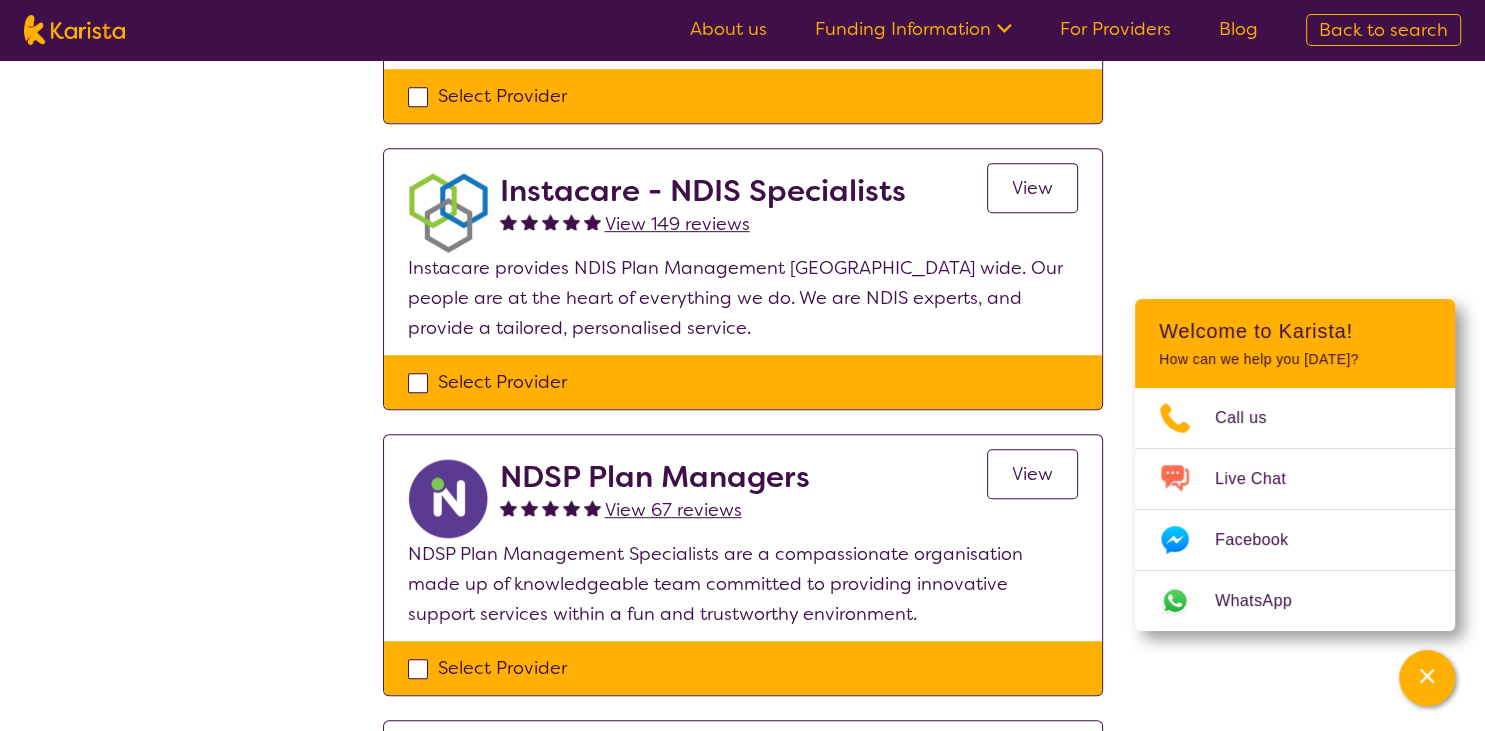 click on "View" at bounding box center [1032, 474] 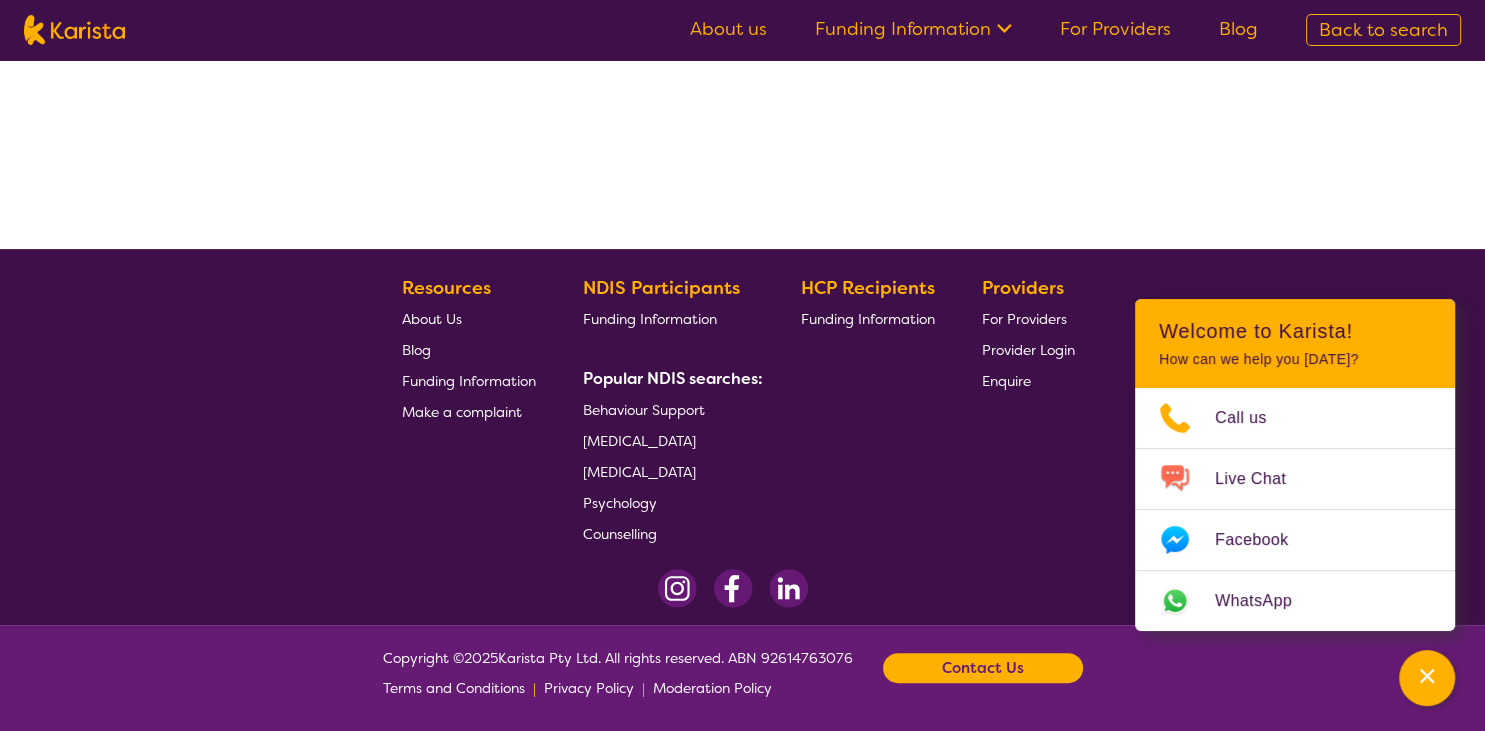 scroll, scrollTop: 0, scrollLeft: 0, axis: both 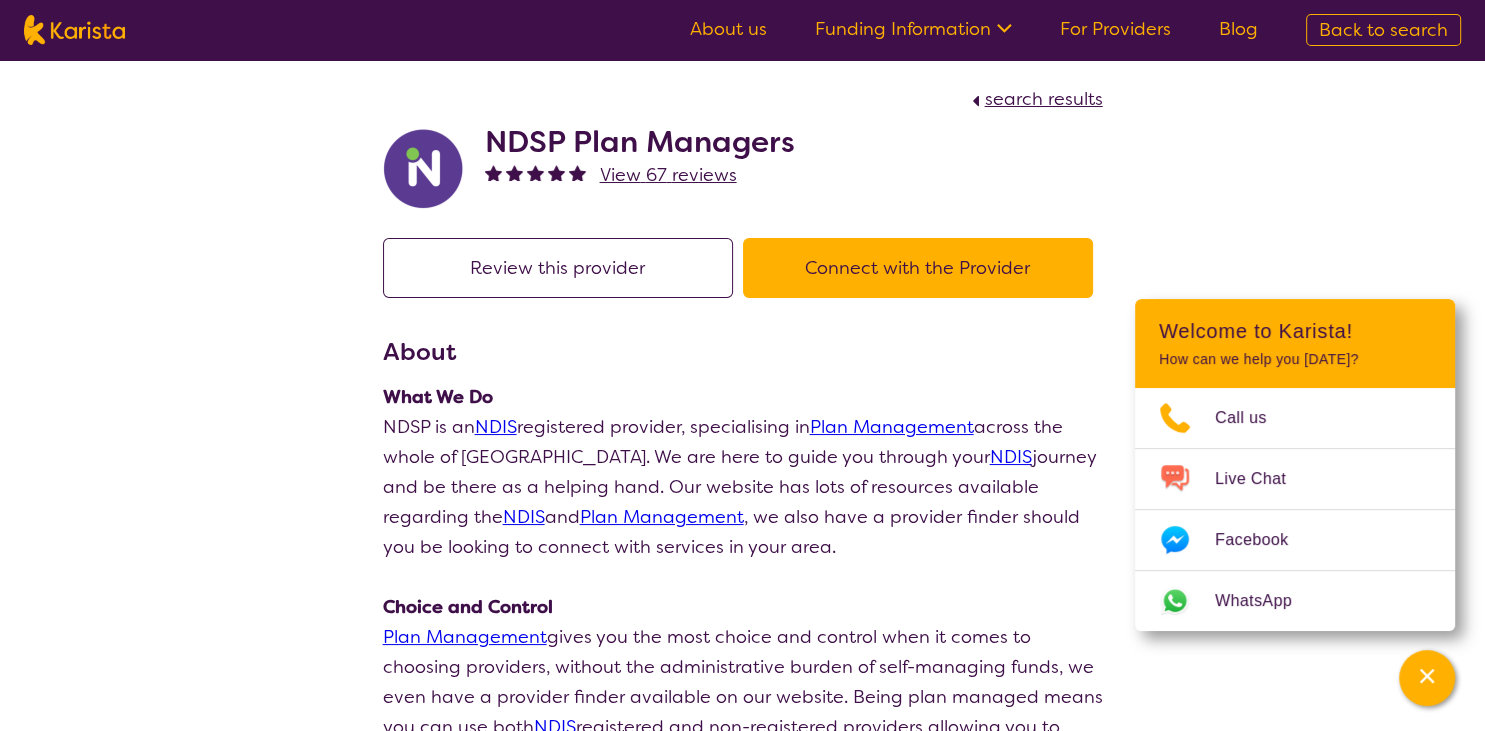 select on "by_score" 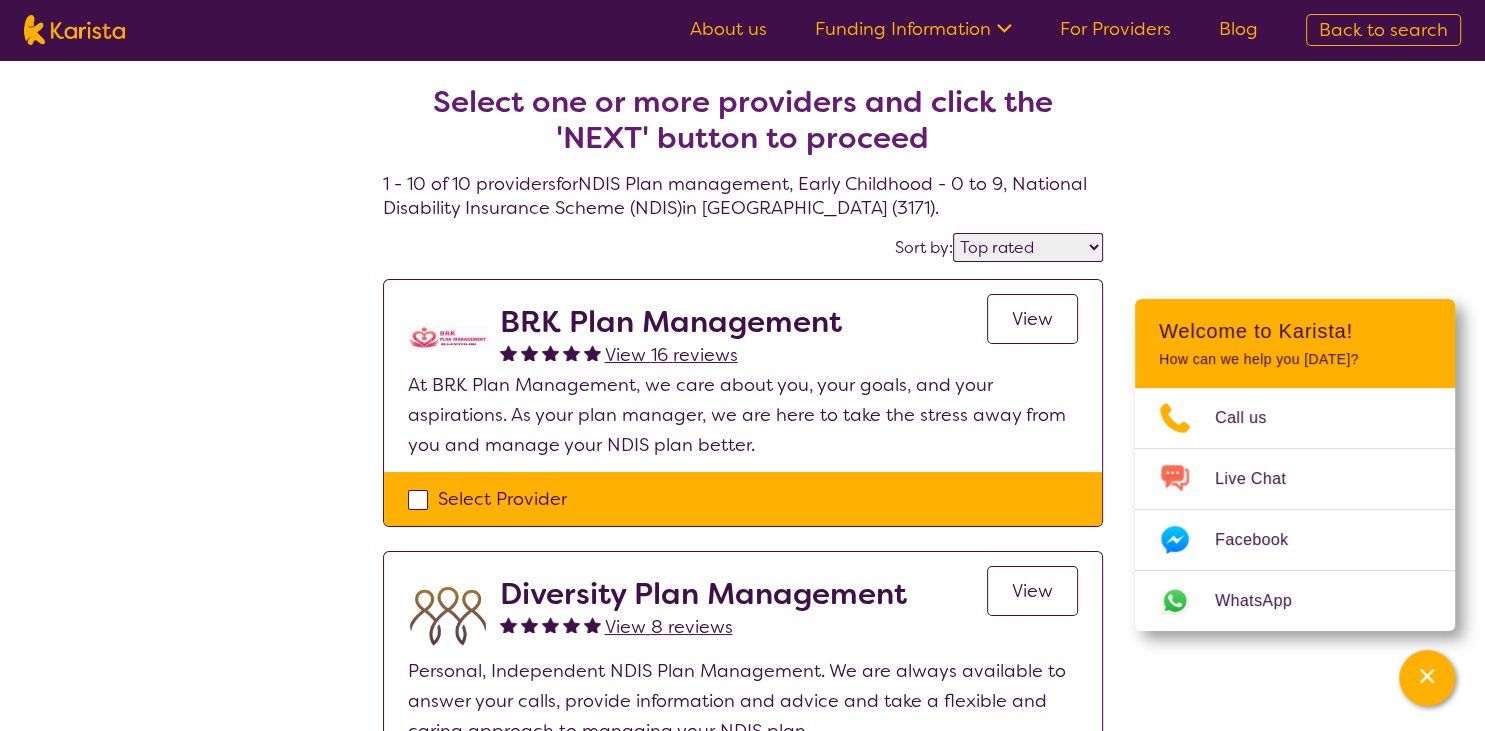 scroll, scrollTop: 975, scrollLeft: 0, axis: vertical 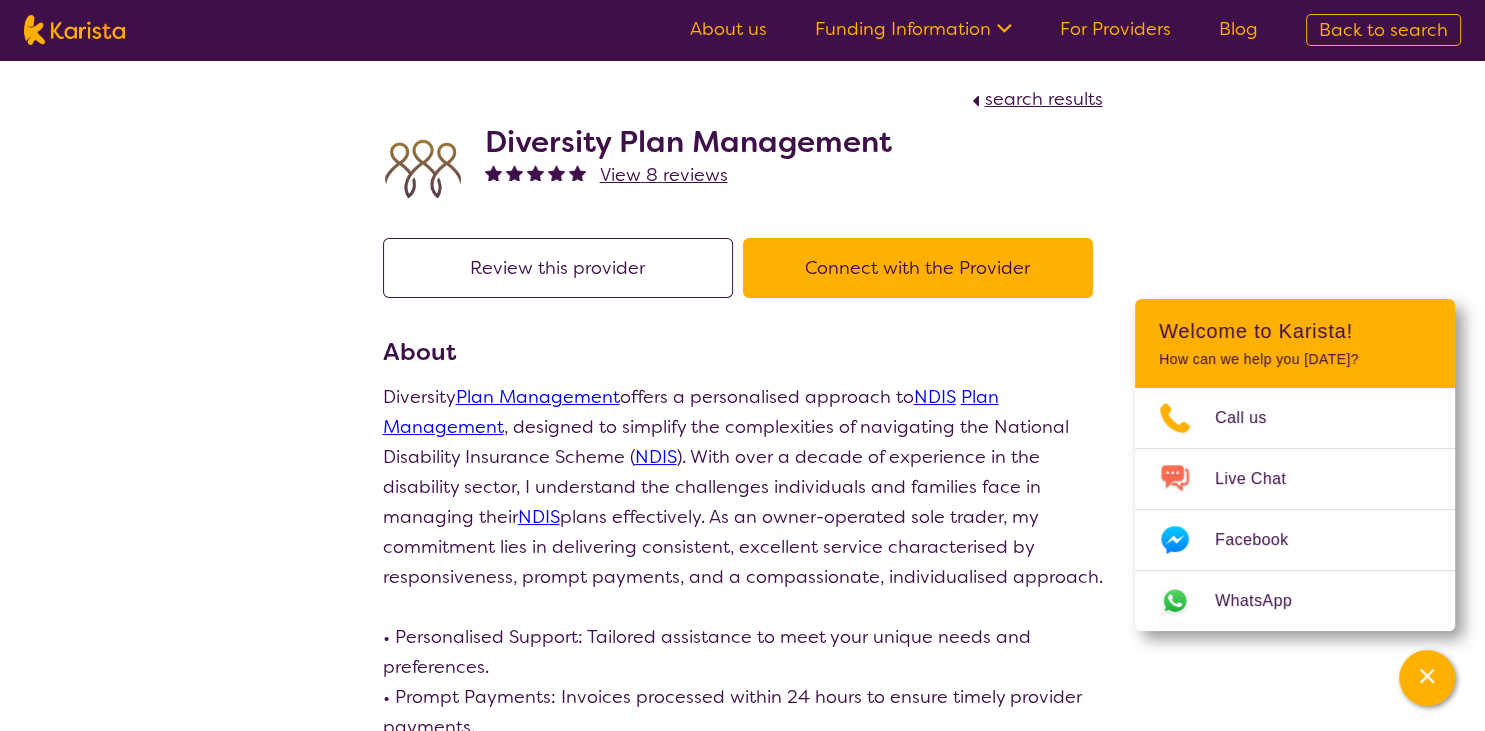 select on "by_score" 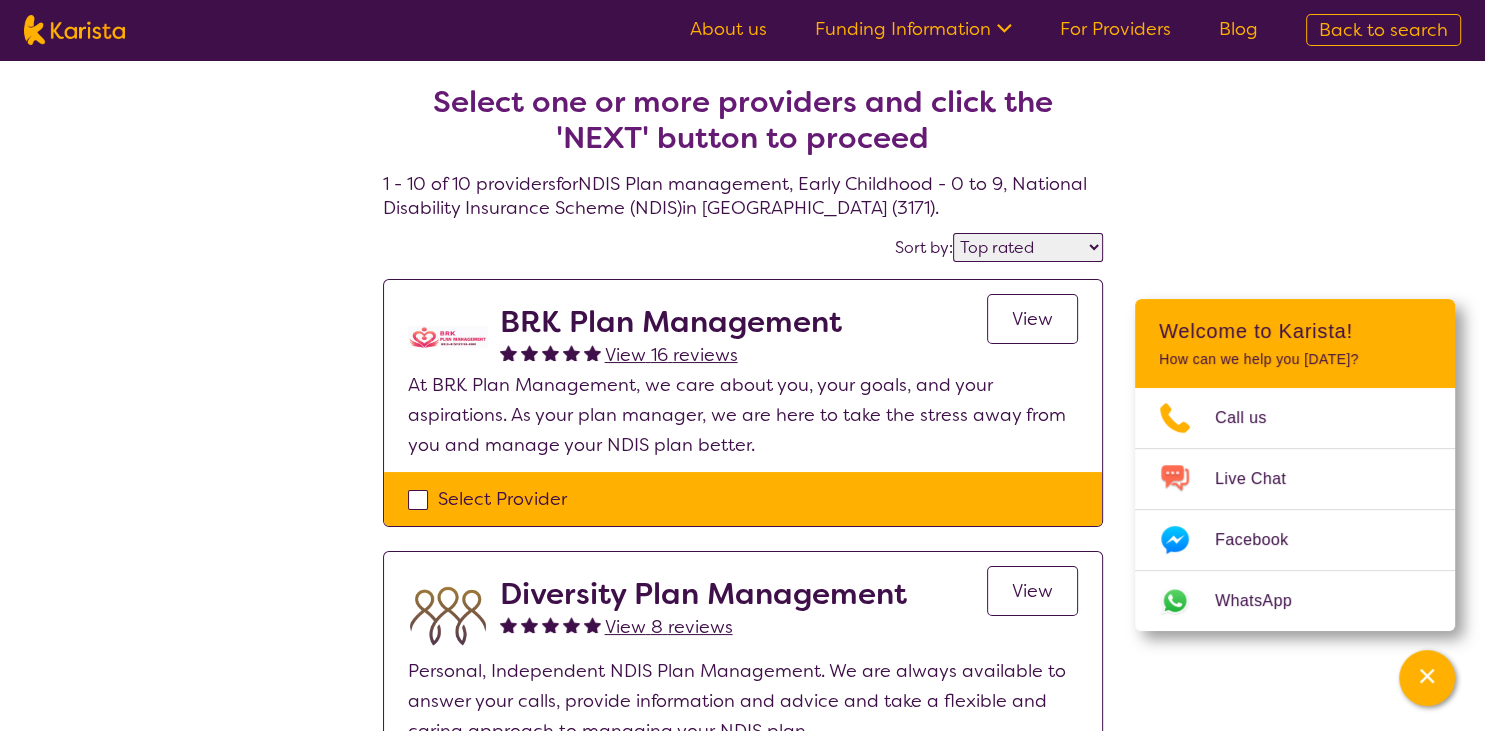 click on "View   16   reviews" at bounding box center (671, 355) 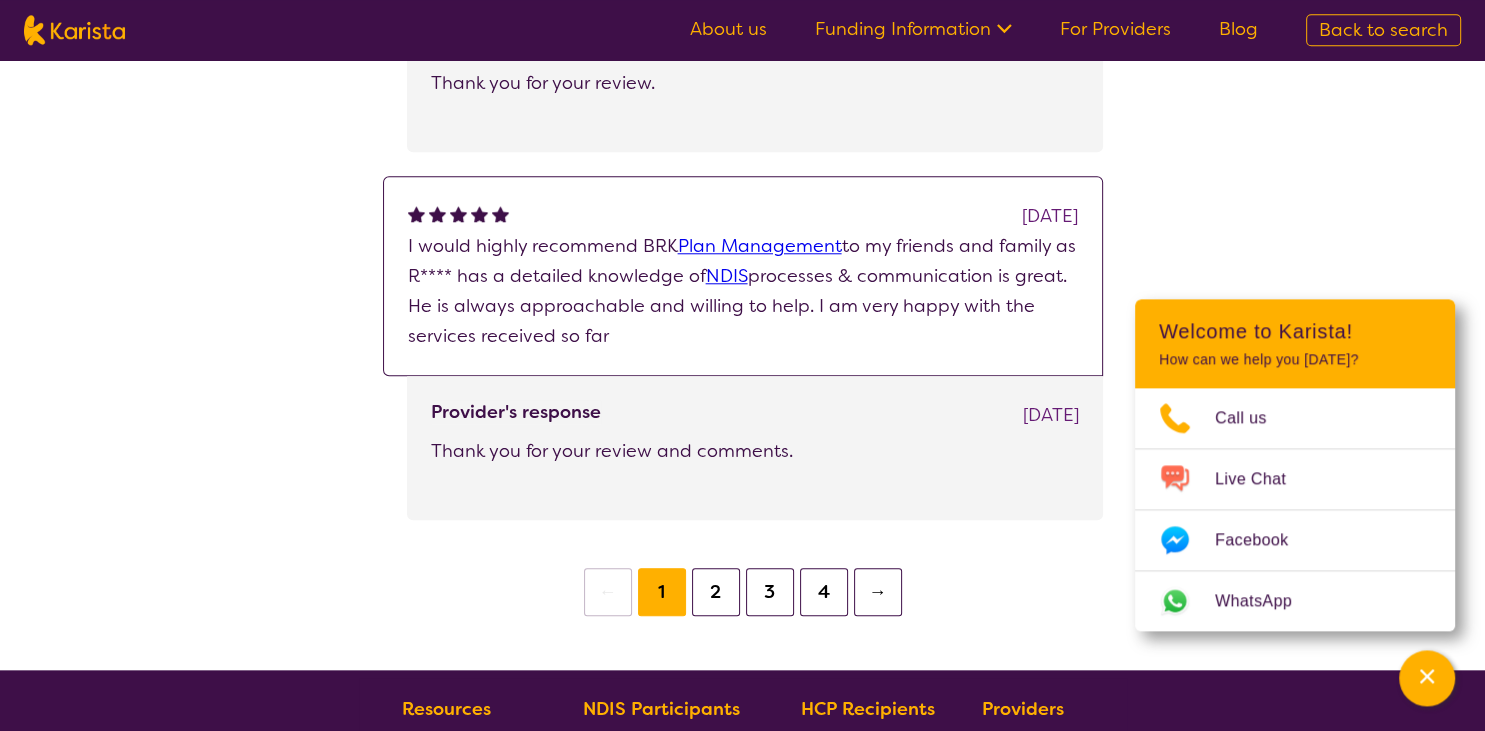 scroll, scrollTop: 1879, scrollLeft: 0, axis: vertical 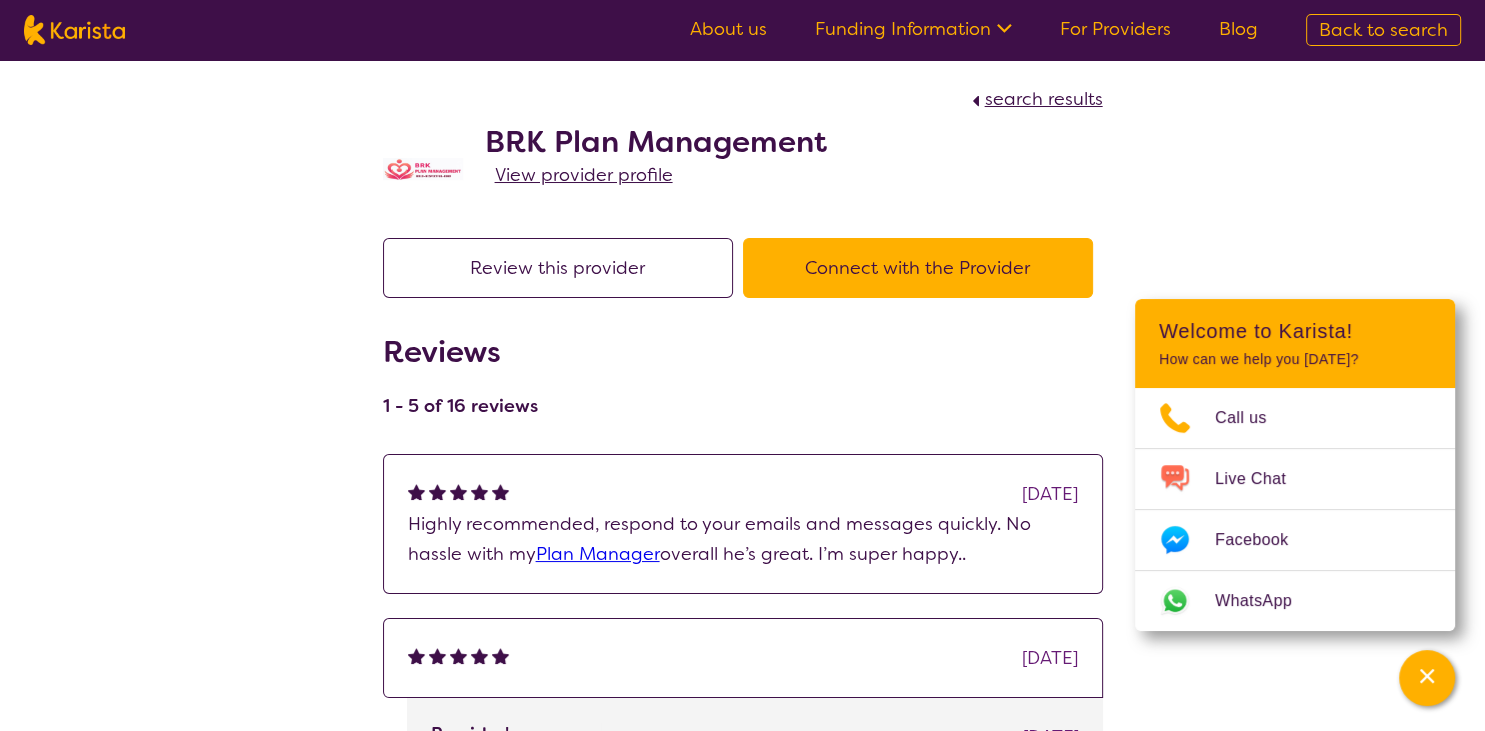 click on "Connect with the Provider" at bounding box center [918, 268] 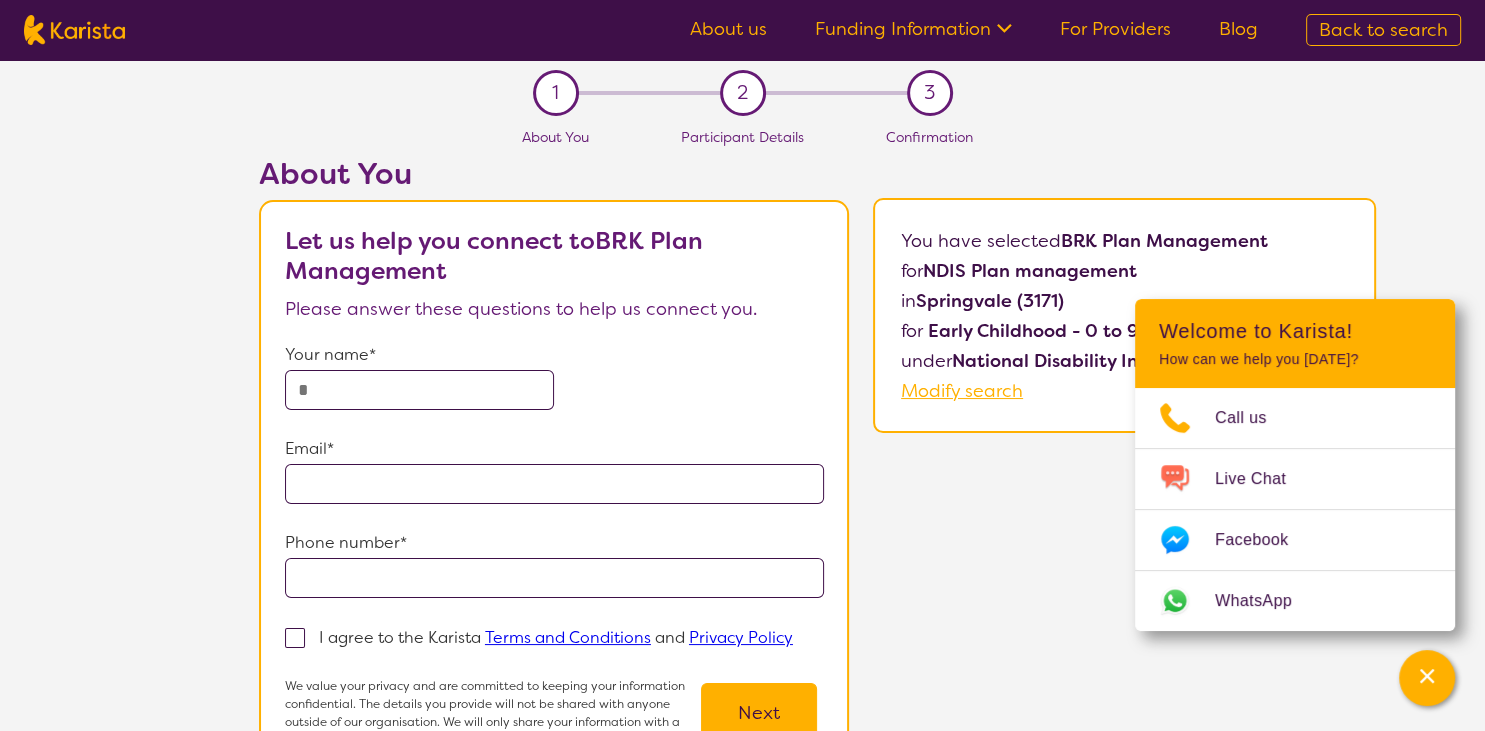 click on "About You Let us help you connect to  BRK Plan Management Please answer these questions to help us connect you. Your name* Email* Phone number* I agree to the Karista   Terms and Conditions   and   Privacy Policy We value your privacy and are committed to keeping your information confidential. The details you provide will not be shared with anyone outside of our organisation. We will only share your information with a trusted provider if you give us explicit consent to do so. Next  You have selected  BRK Plan Management  for  NDIS Plan management   in   [GEOGRAPHIC_DATA] (3171)  for      Early Childhood - 0 to 9    under  National Disability Insurance Scheme (NDIS) .   Modify search" at bounding box center (817, 485) 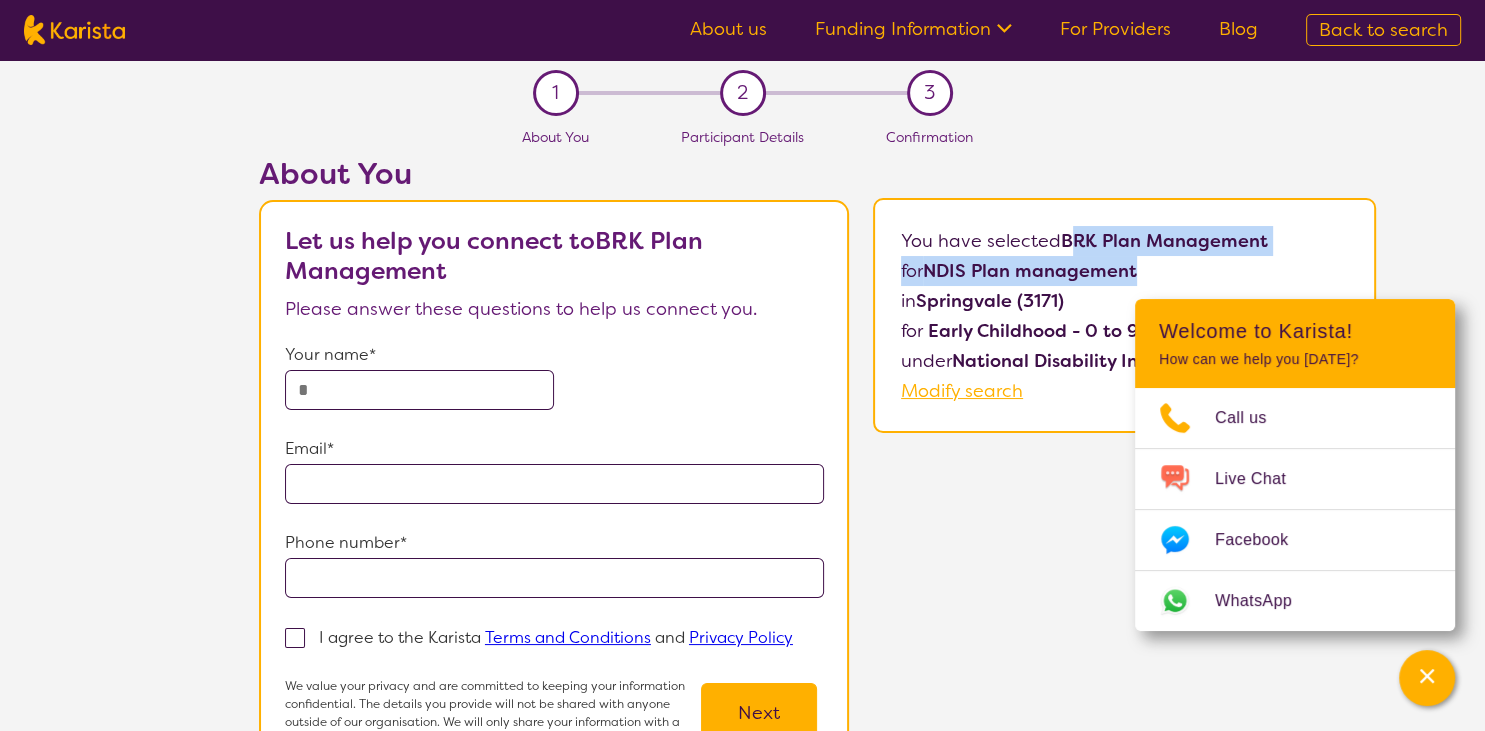 drag, startPoint x: 1070, startPoint y: 242, endPoint x: 1144, endPoint y: 270, distance: 79.12016 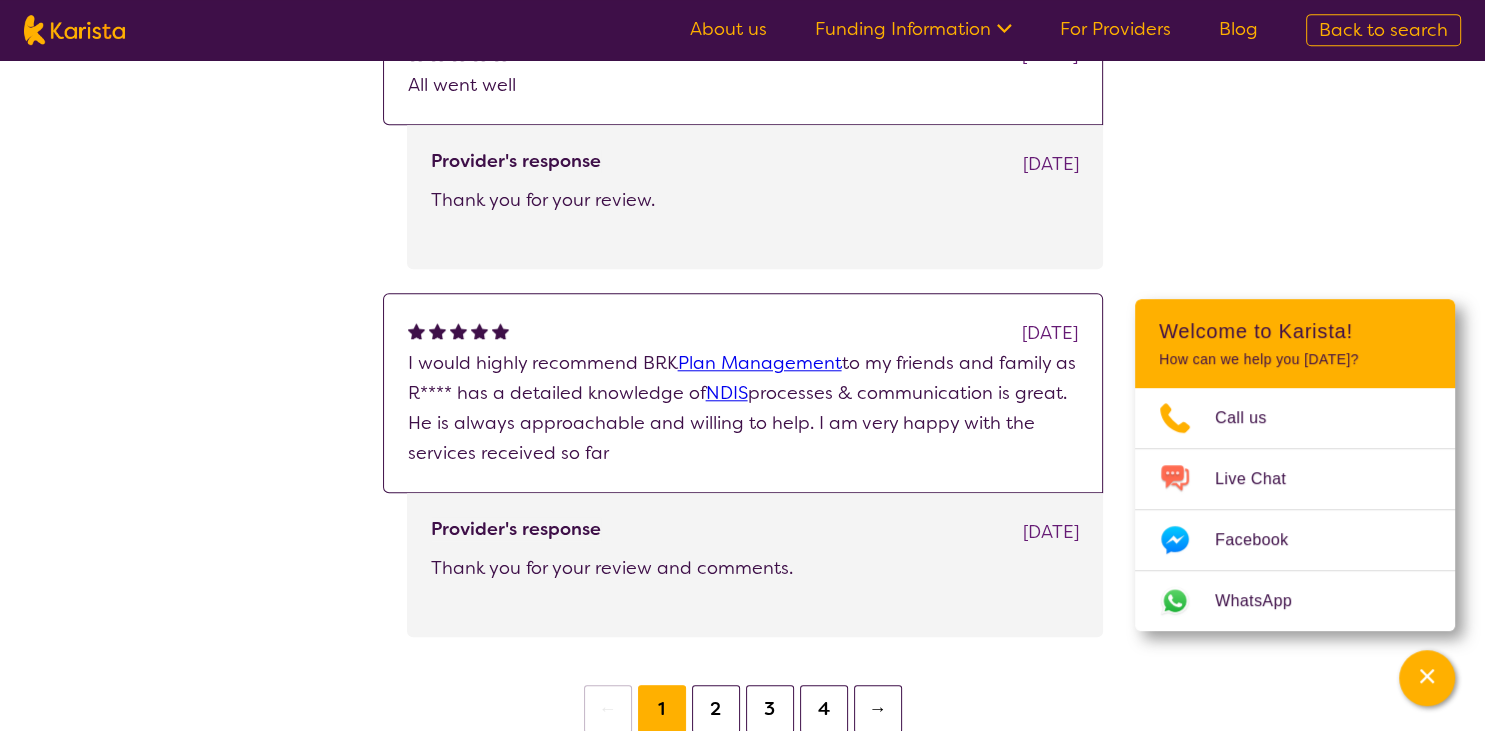 scroll, scrollTop: 0, scrollLeft: 0, axis: both 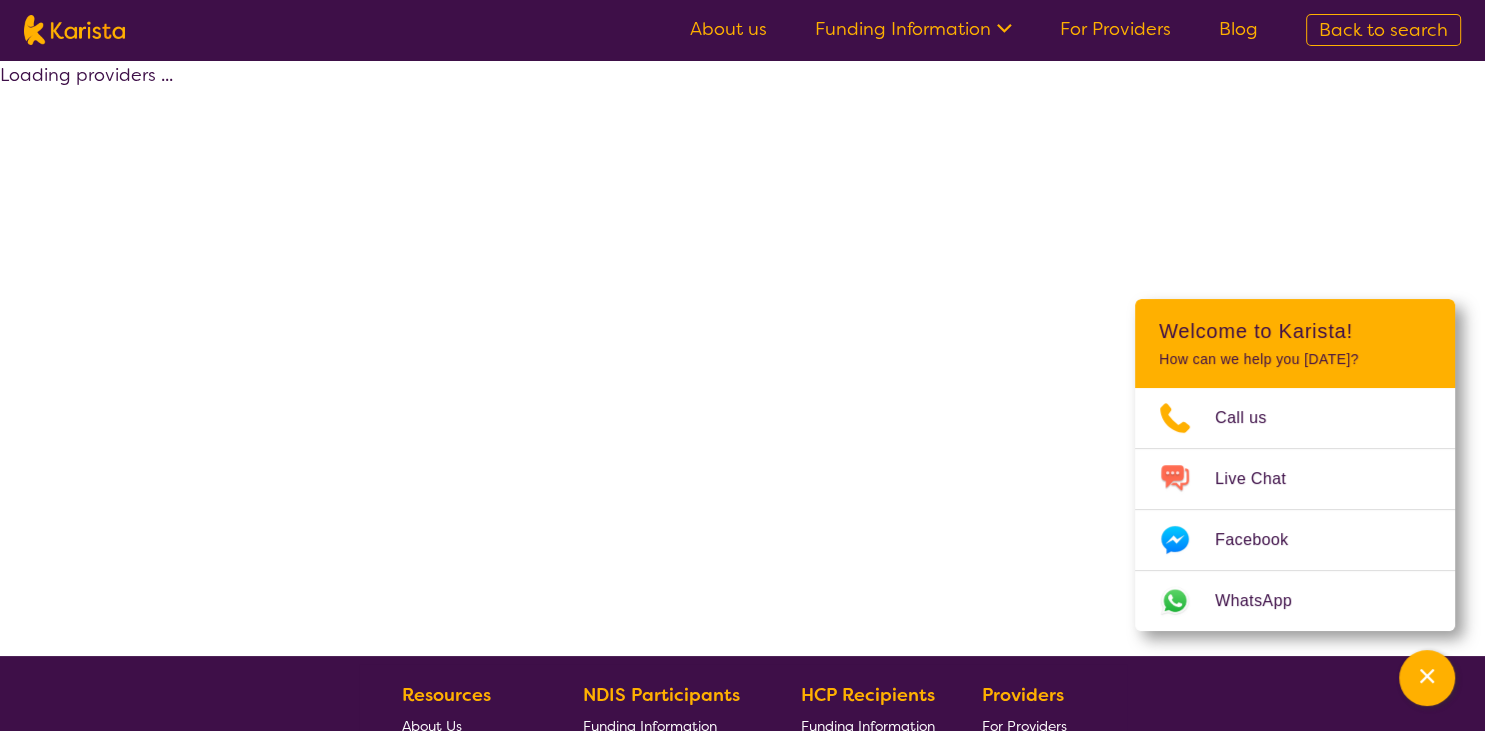 select on "by_score" 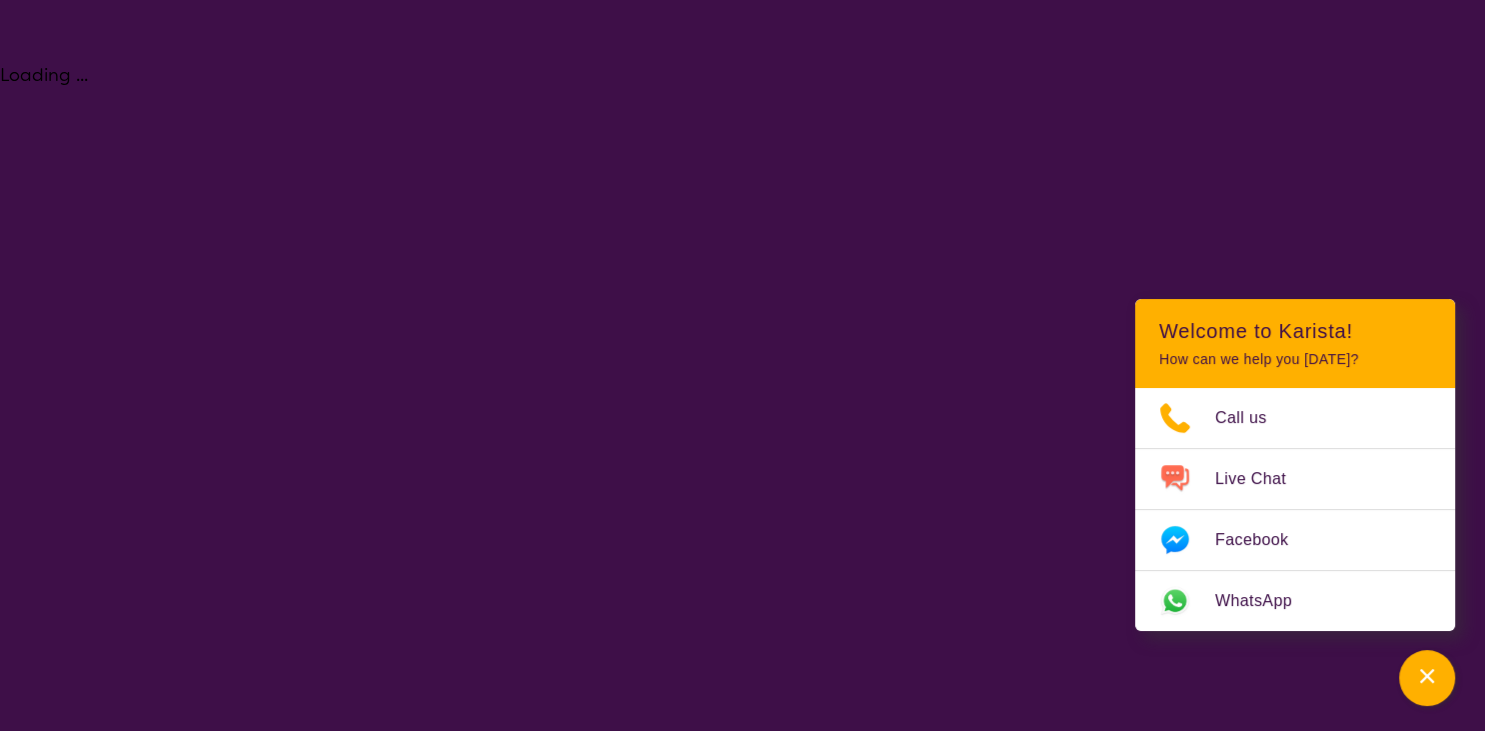 select on "NDIS Plan management" 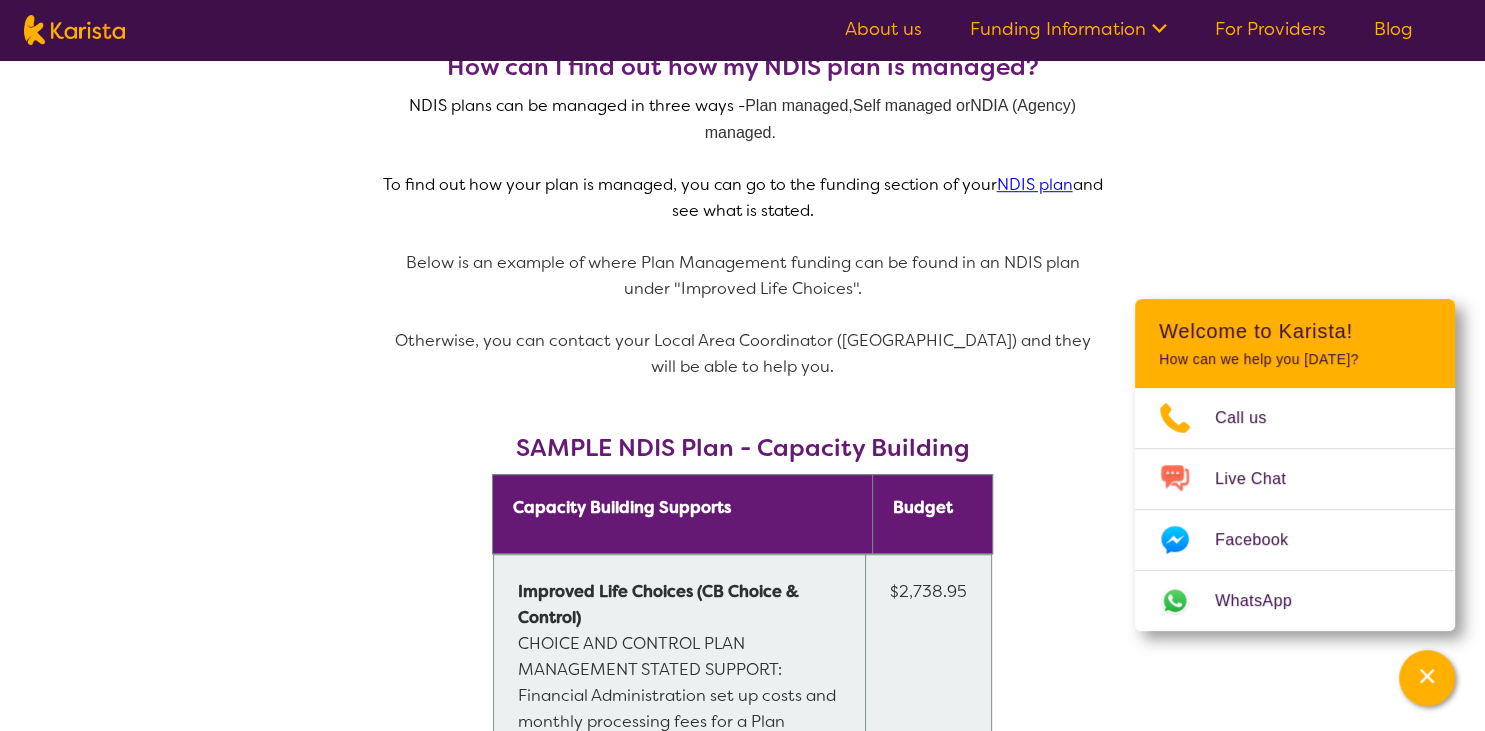 scroll, scrollTop: 0, scrollLeft: 0, axis: both 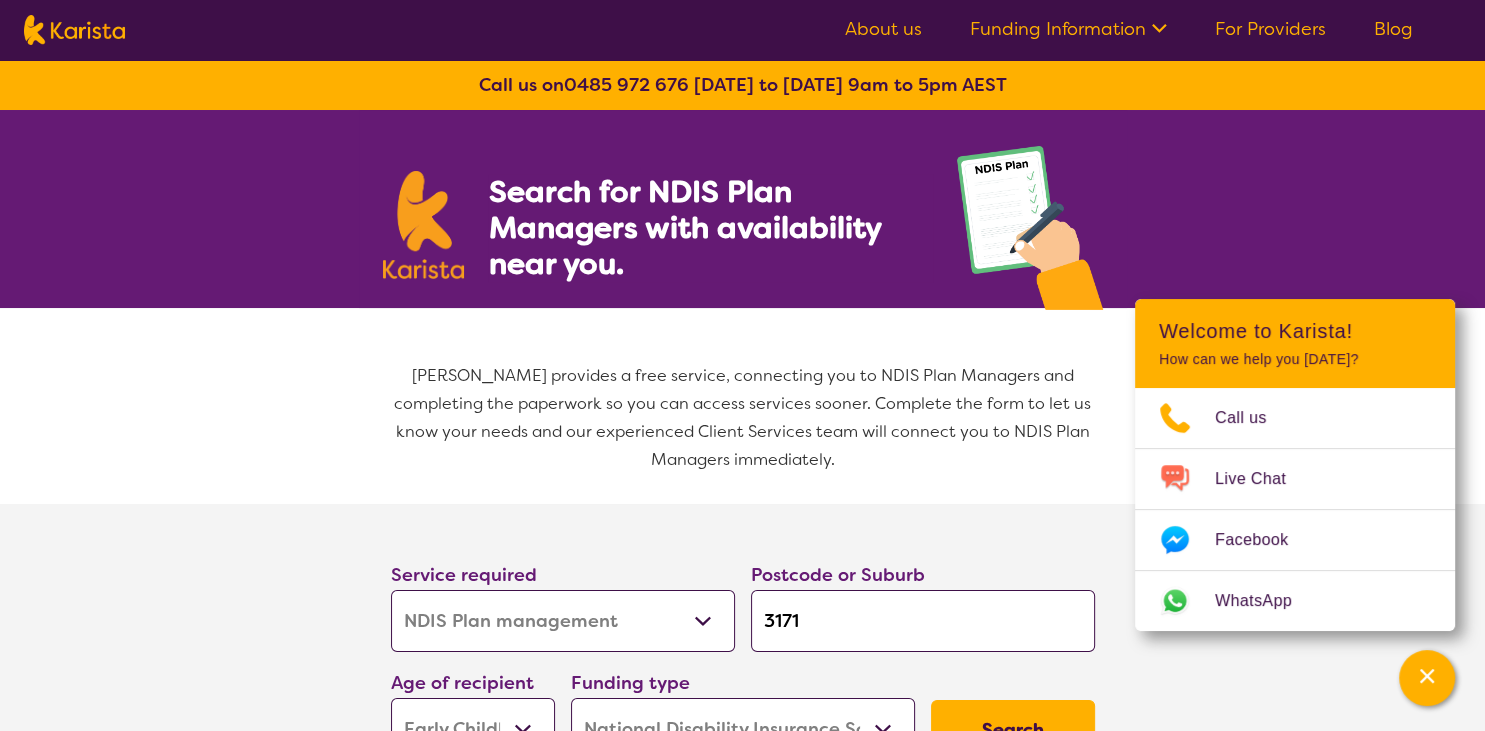 click on "Search" at bounding box center [1013, 730] 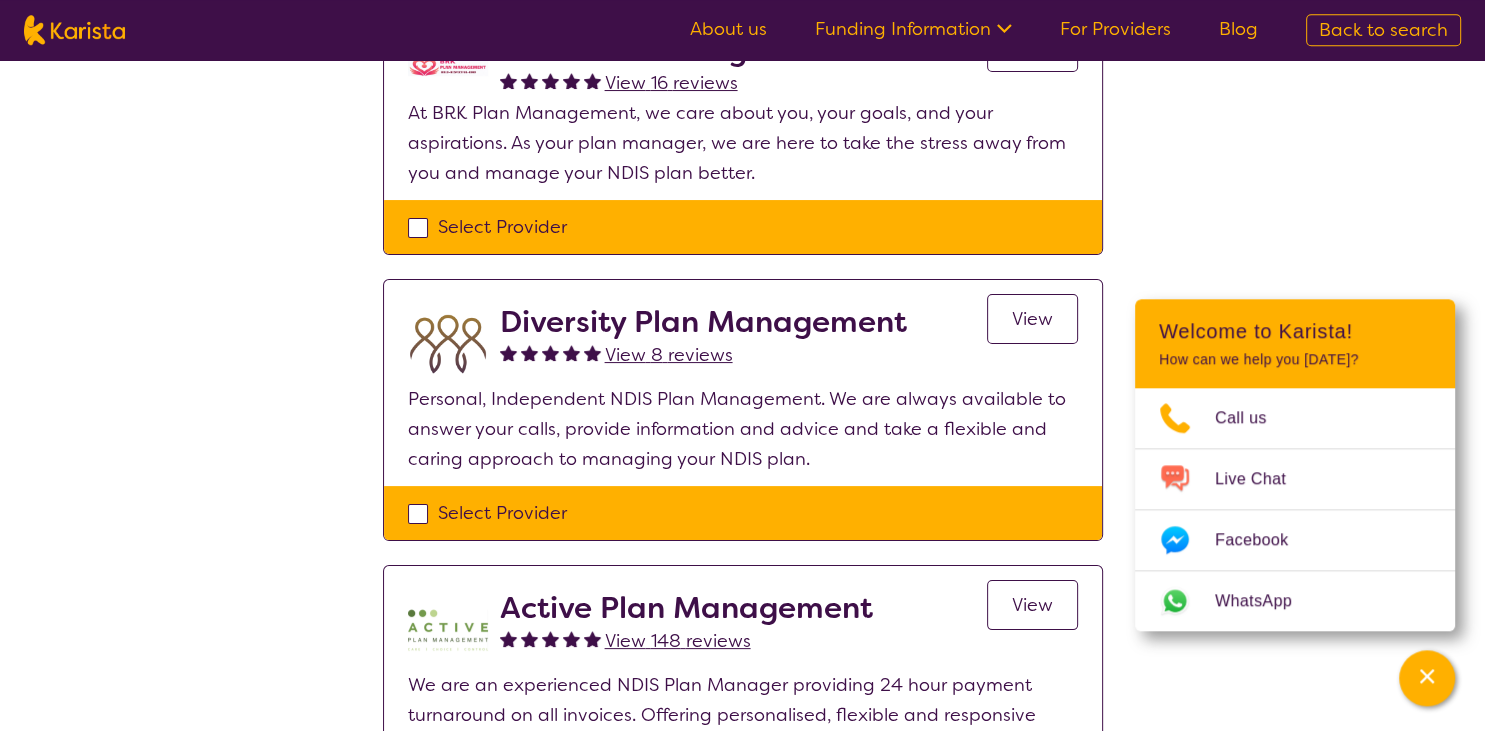 scroll, scrollTop: 0, scrollLeft: 0, axis: both 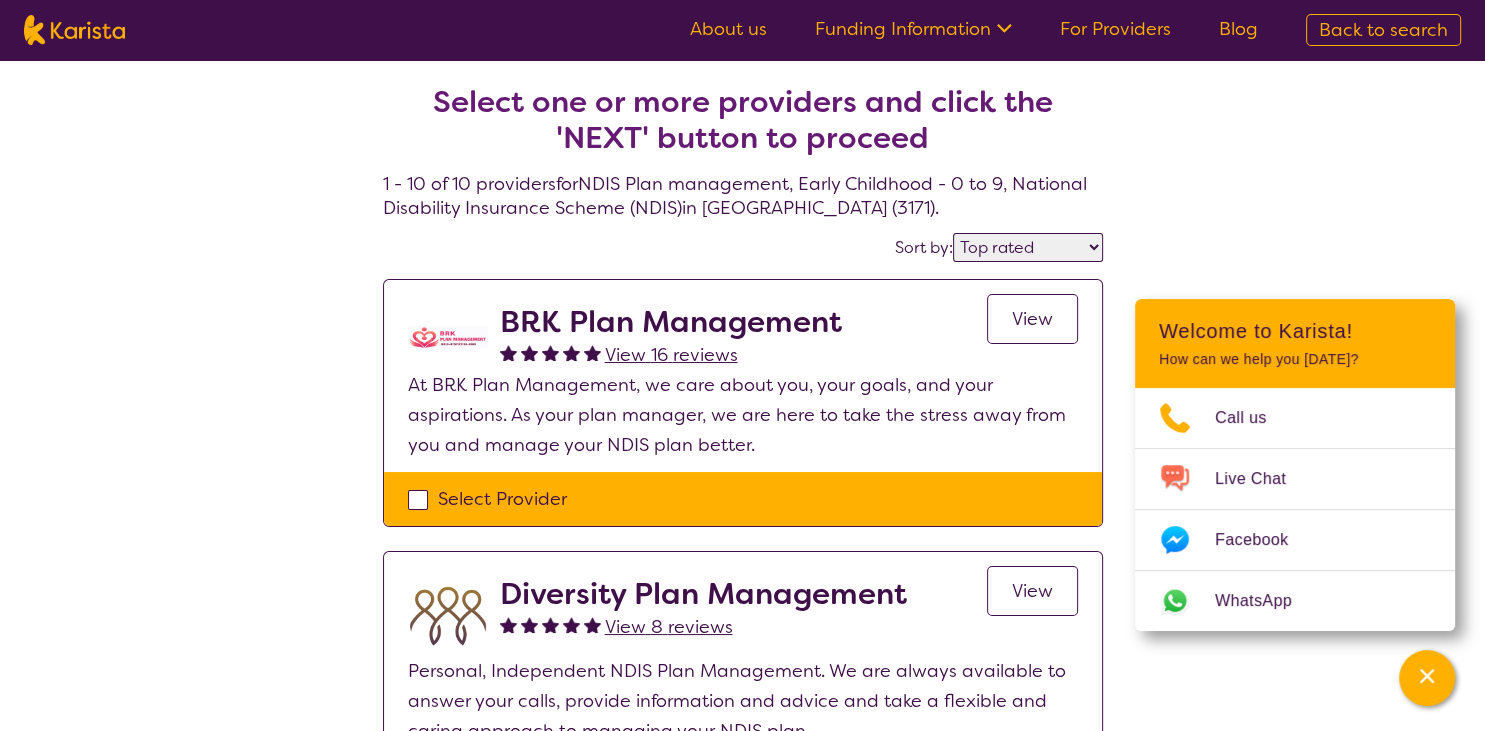 click on "View" at bounding box center [1032, 319] 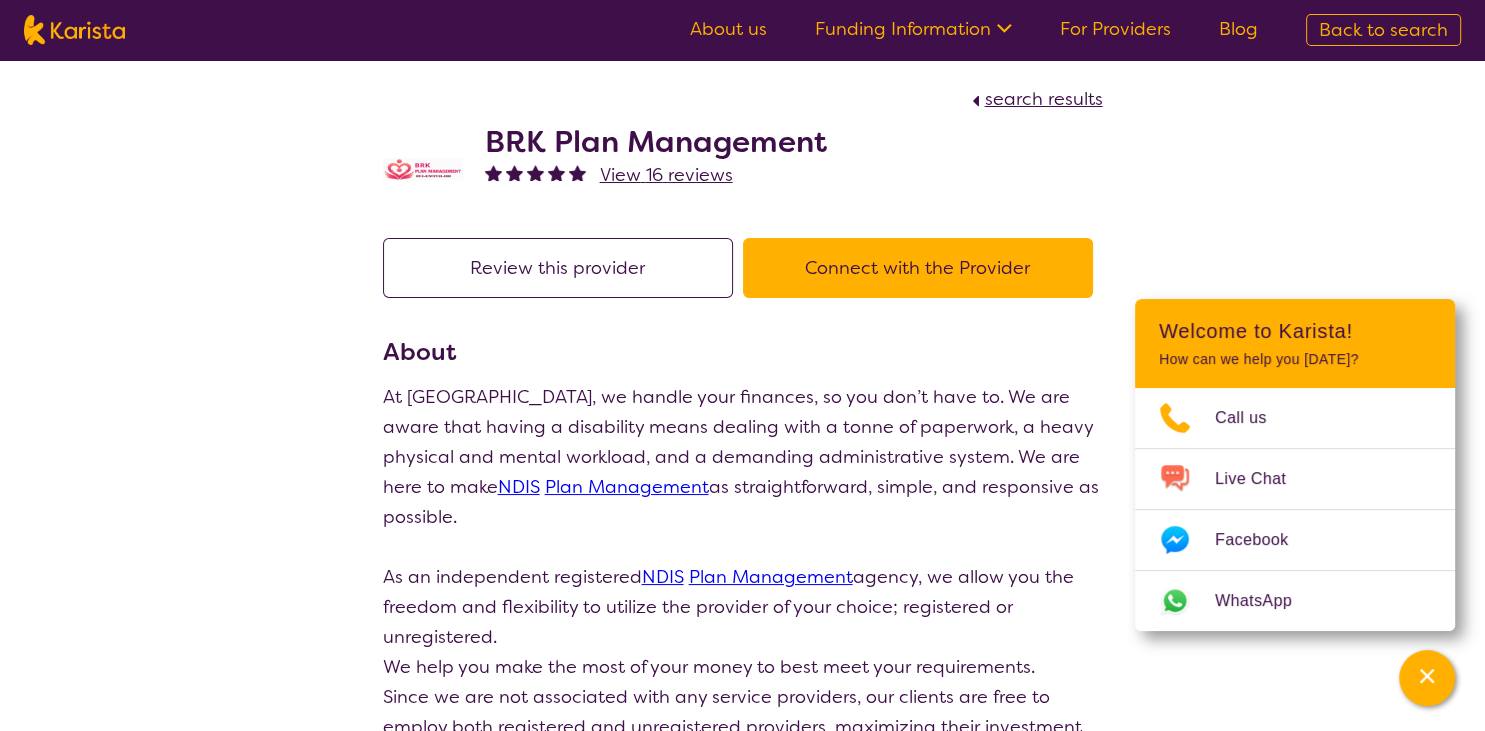 click on "Review this provider" at bounding box center (558, 268) 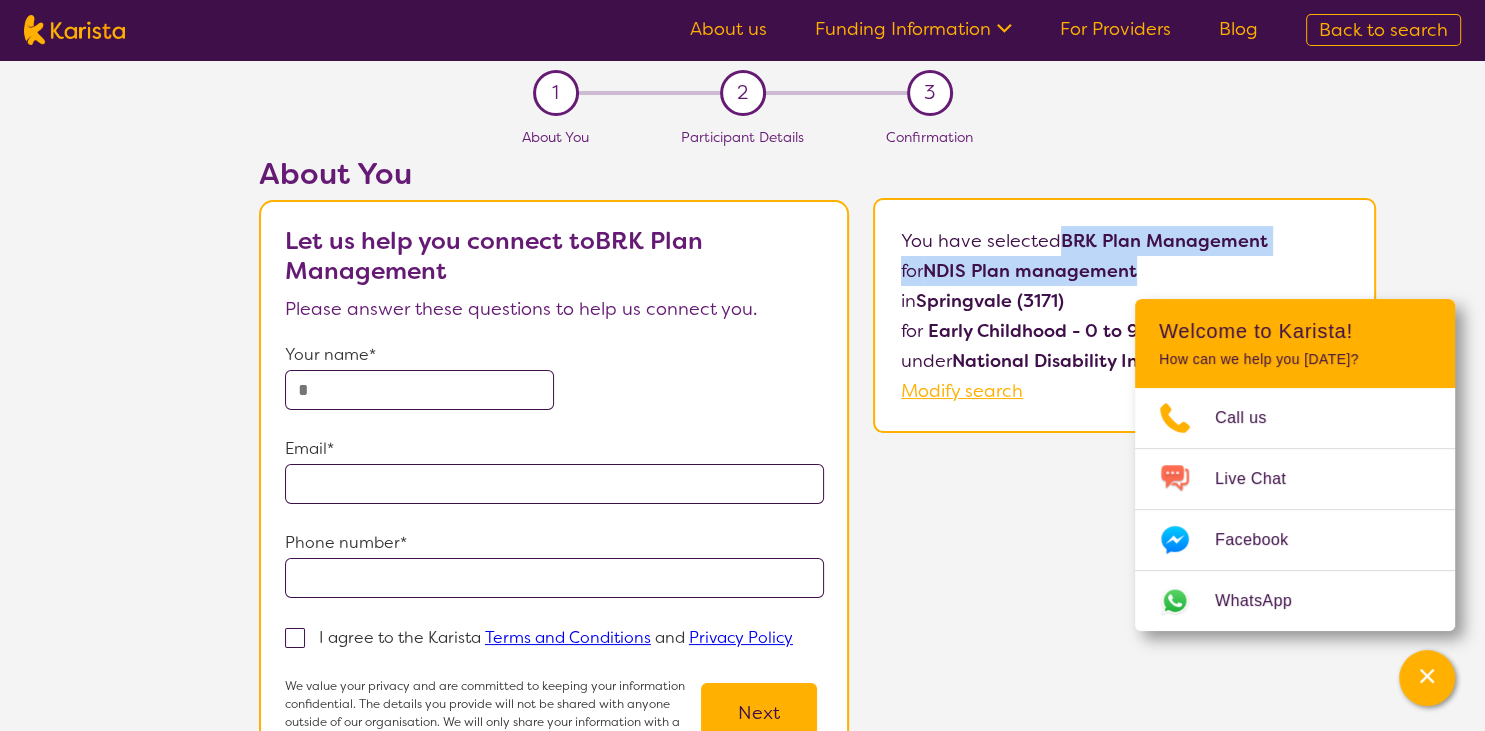 drag, startPoint x: 1068, startPoint y: 237, endPoint x: 1148, endPoint y: 270, distance: 86.53901 